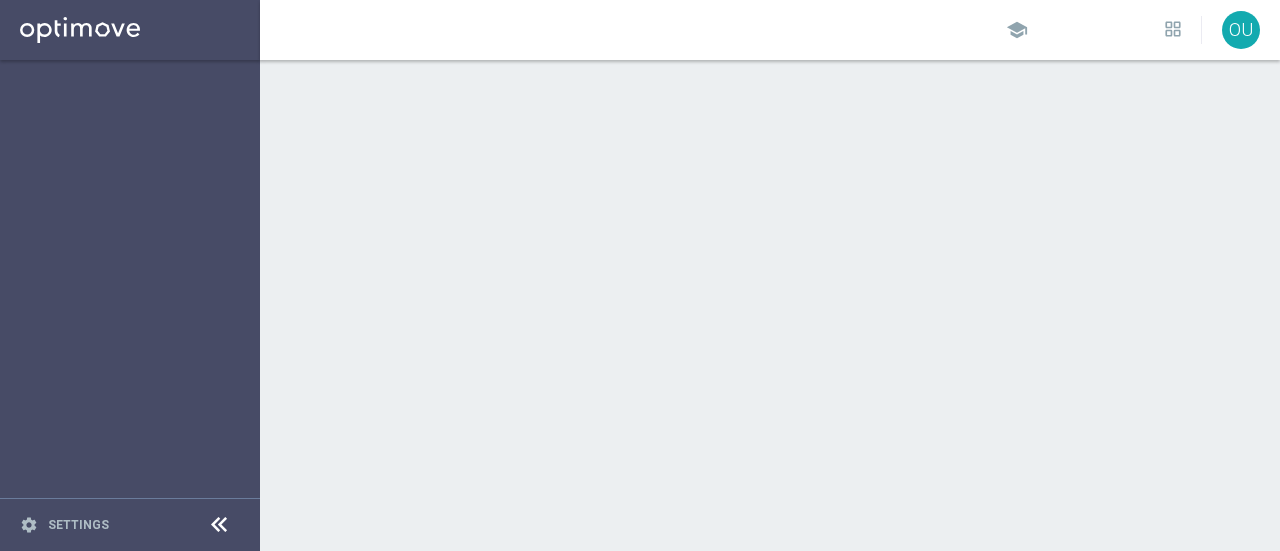 scroll, scrollTop: 0, scrollLeft: 0, axis: both 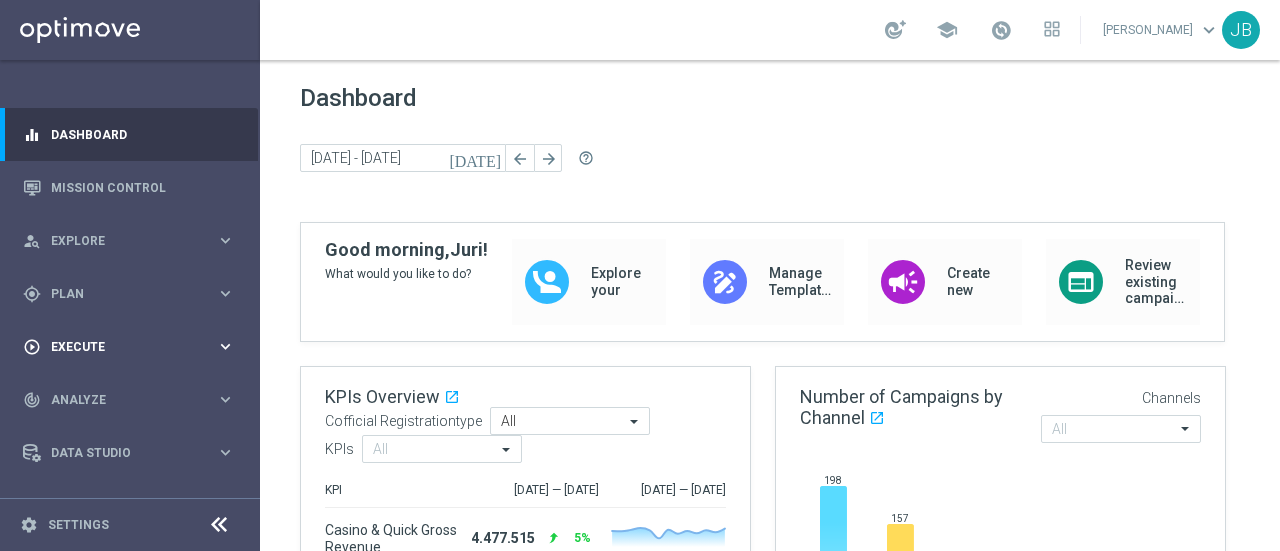 click on "play_circle_outline
Execute" at bounding box center (119, 347) 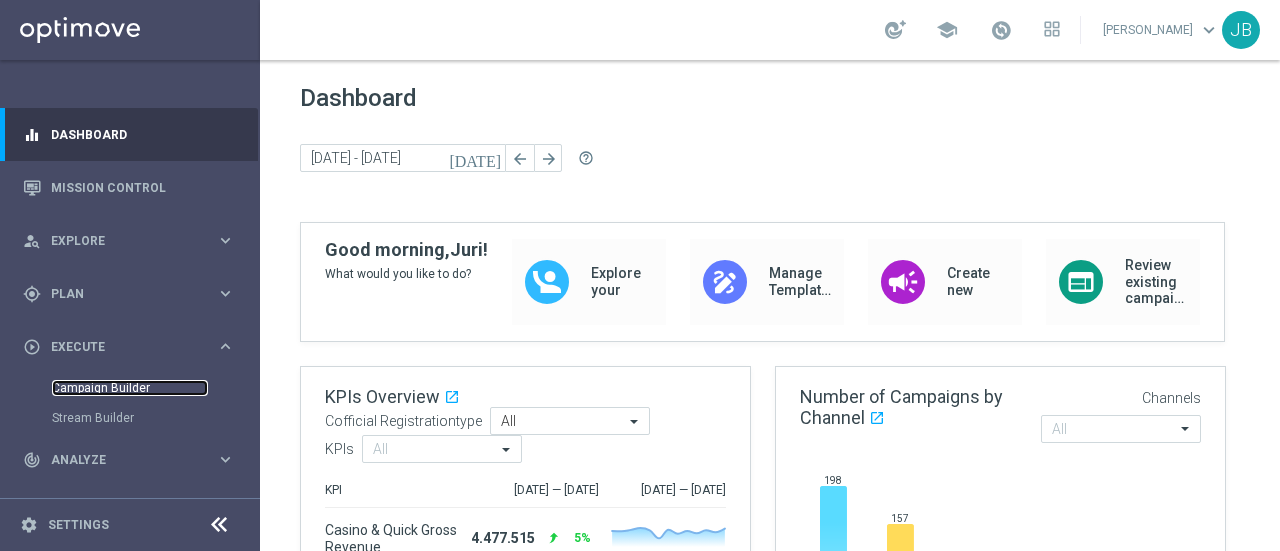 click on "Campaign Builder" at bounding box center [130, 388] 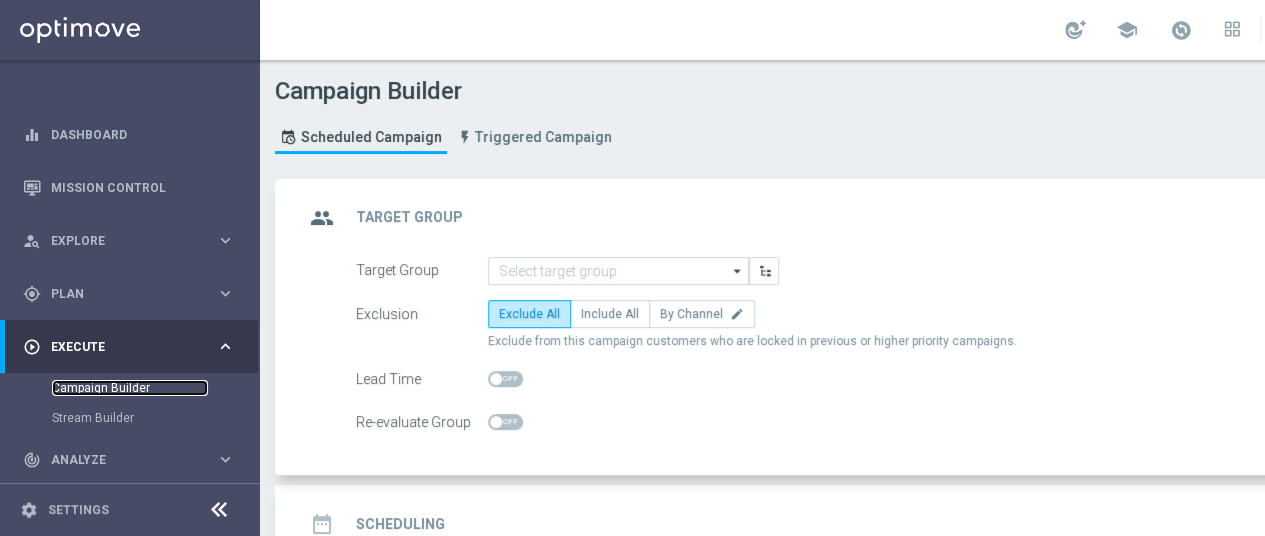 scroll, scrollTop: 15, scrollLeft: 0, axis: vertical 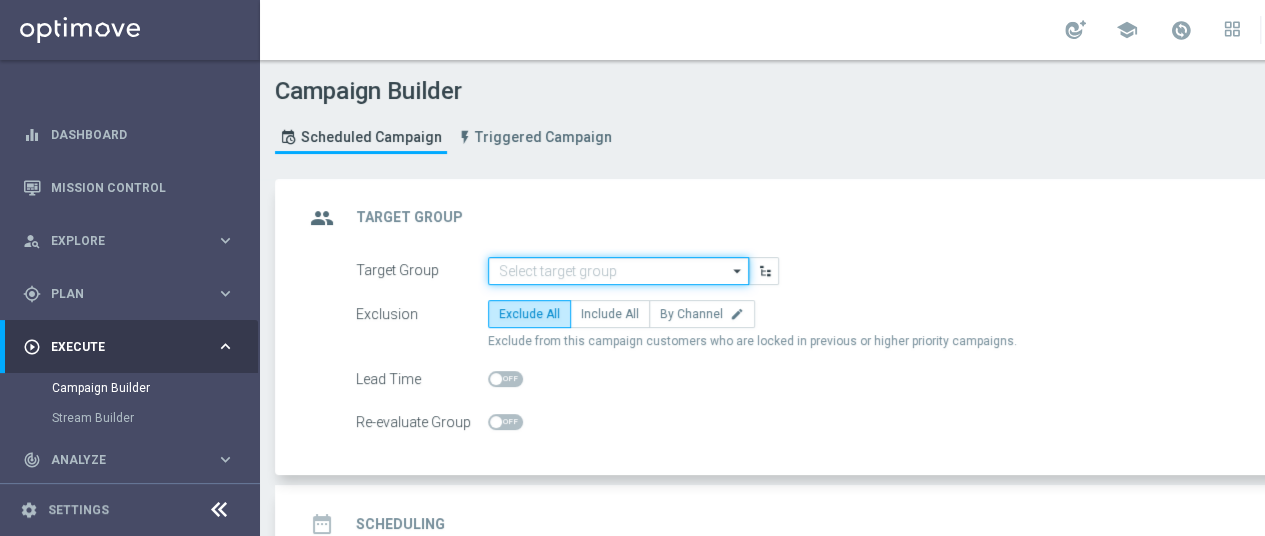 click 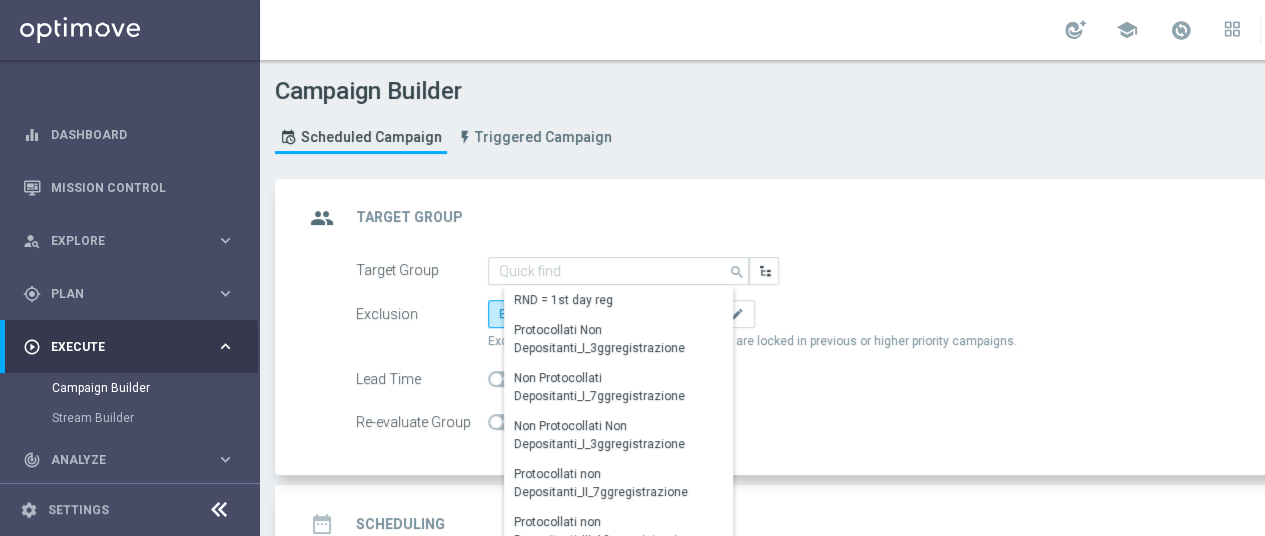 click on "group
Target Group
keyboard_arrow_up" 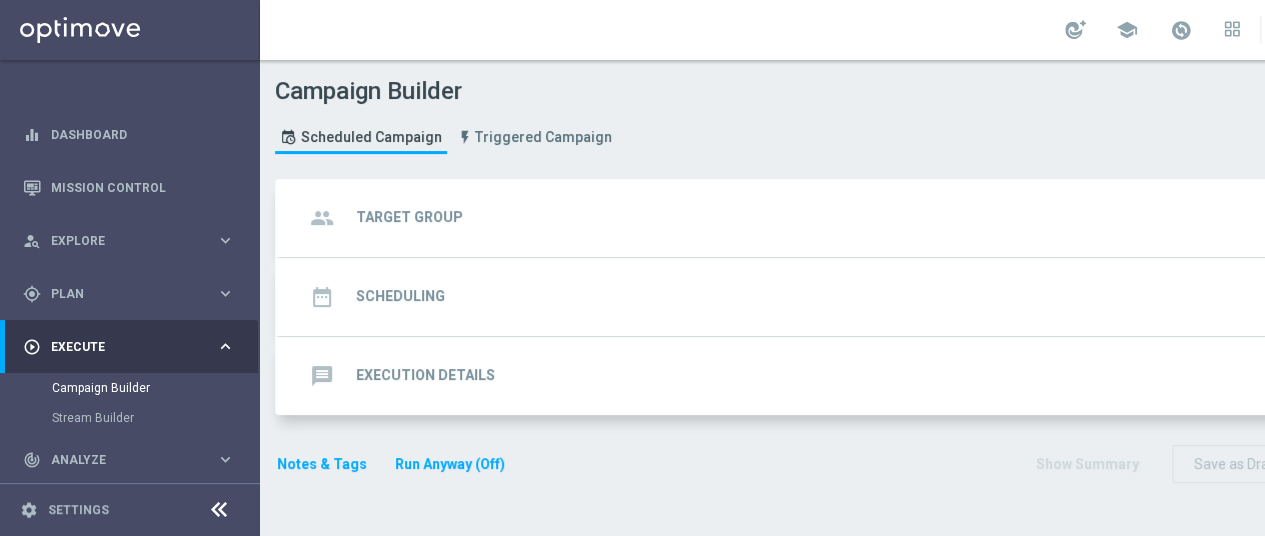 click on "group
Target Group
keyboard_arrow_down" 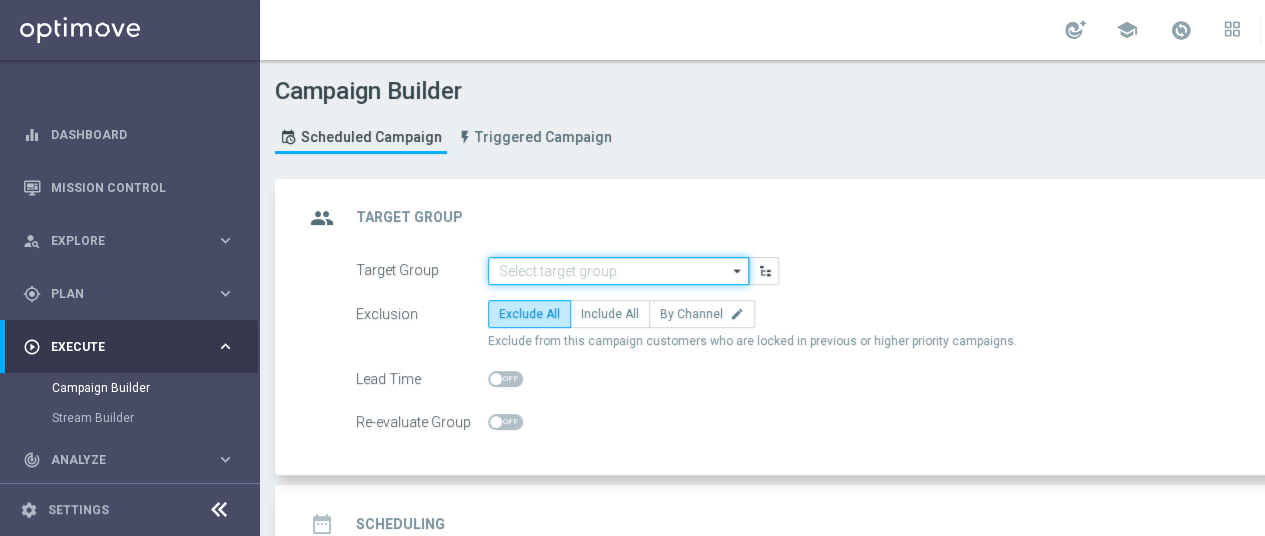 click 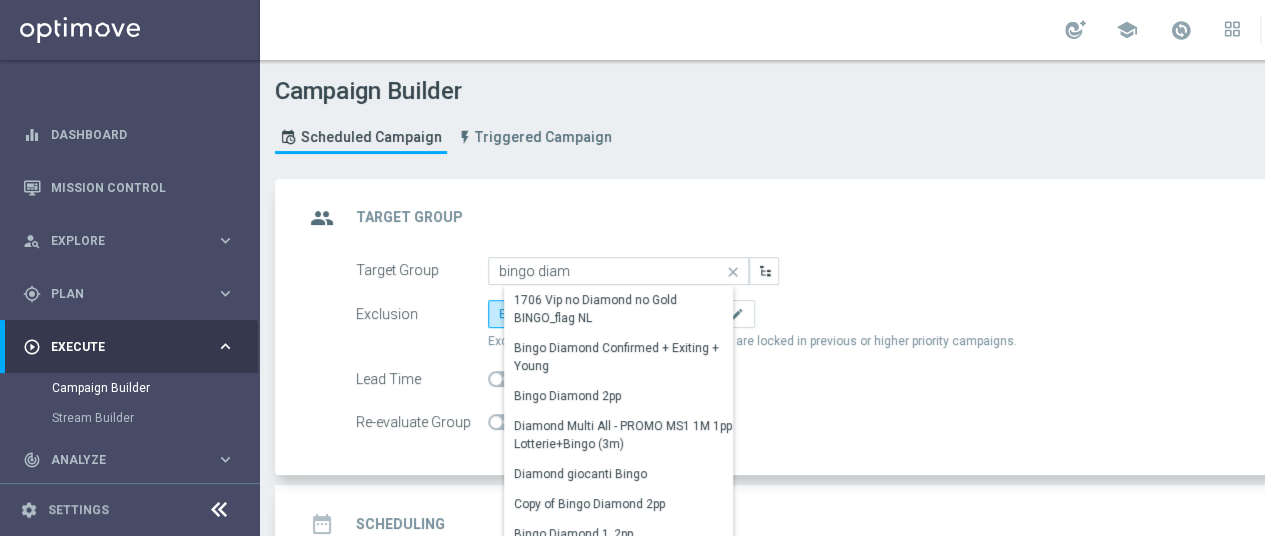 scroll, scrollTop: 14, scrollLeft: 0, axis: vertical 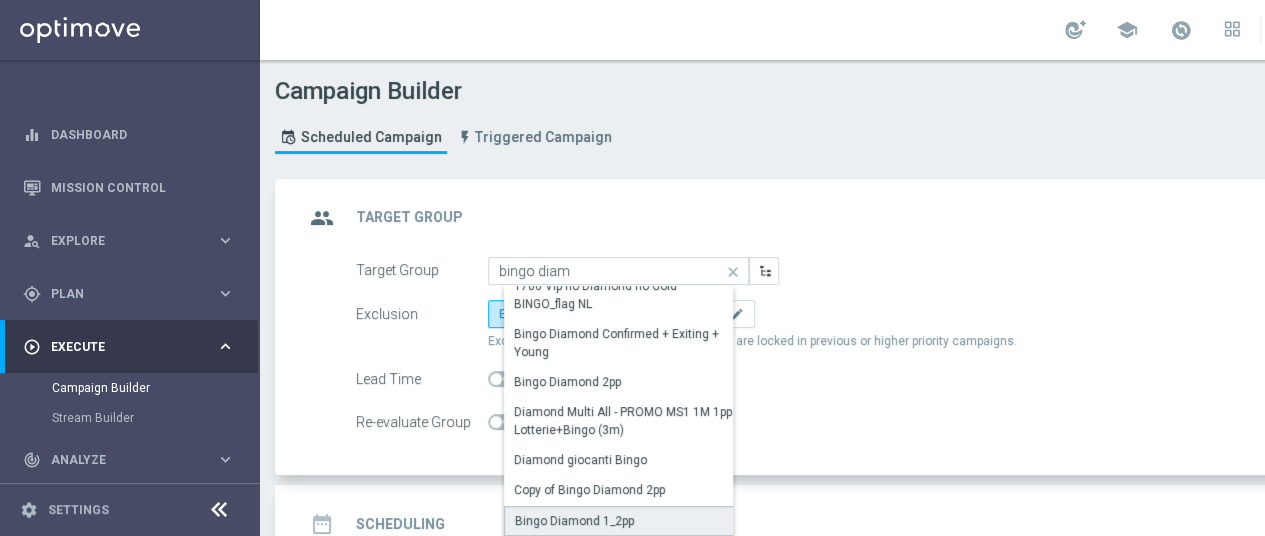 click on "Bingo Diamond 1_2pp" 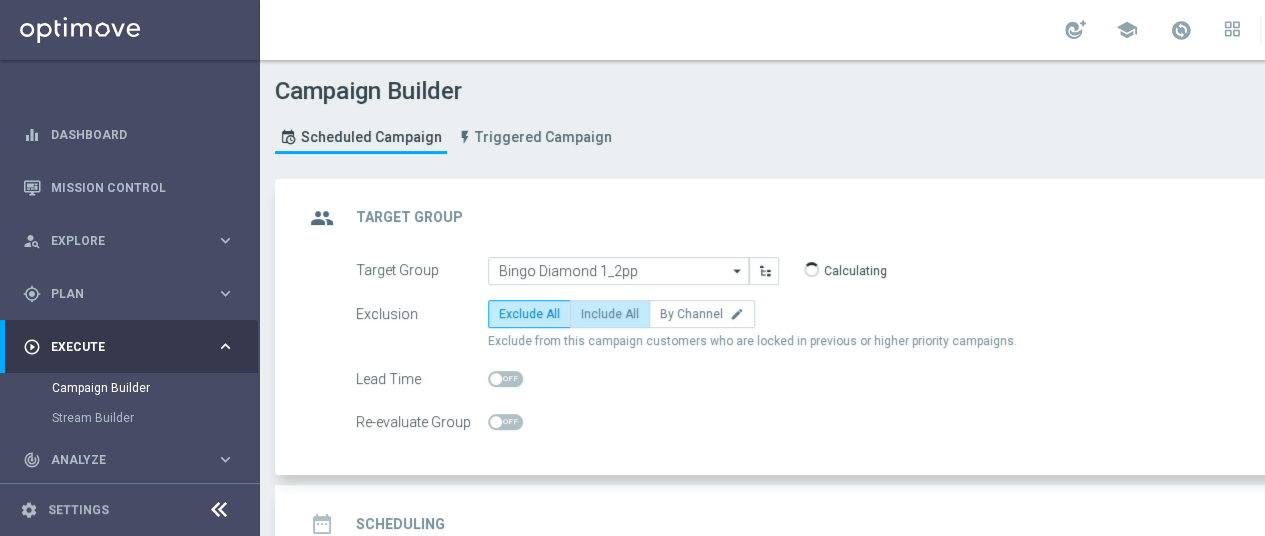 click on "Include All" 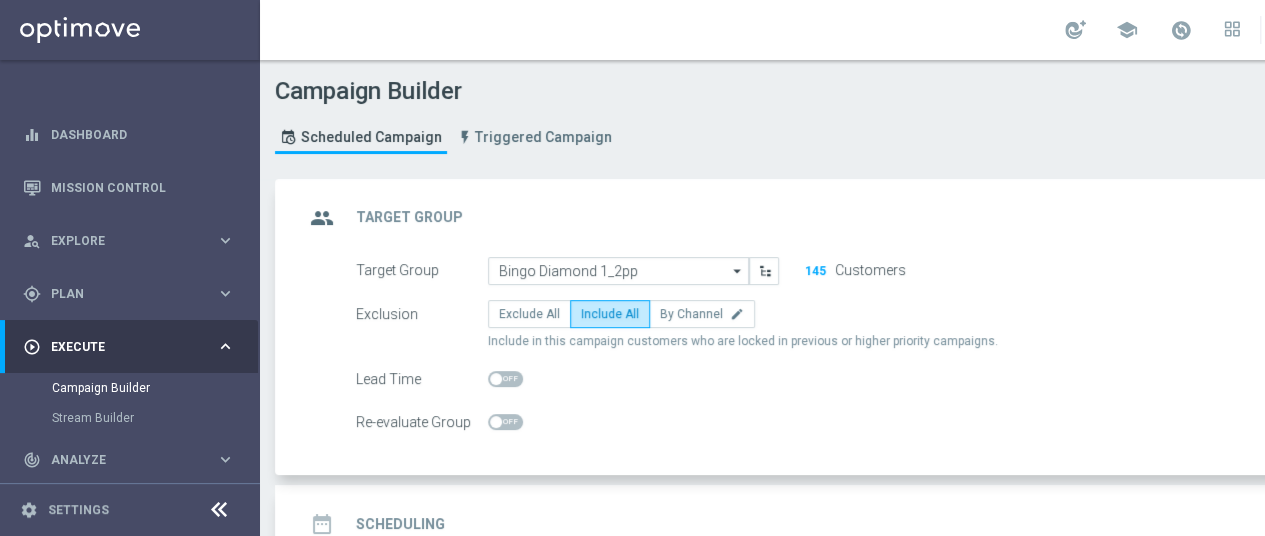 click on "date_range
Scheduling
keyboard_arrow_down" 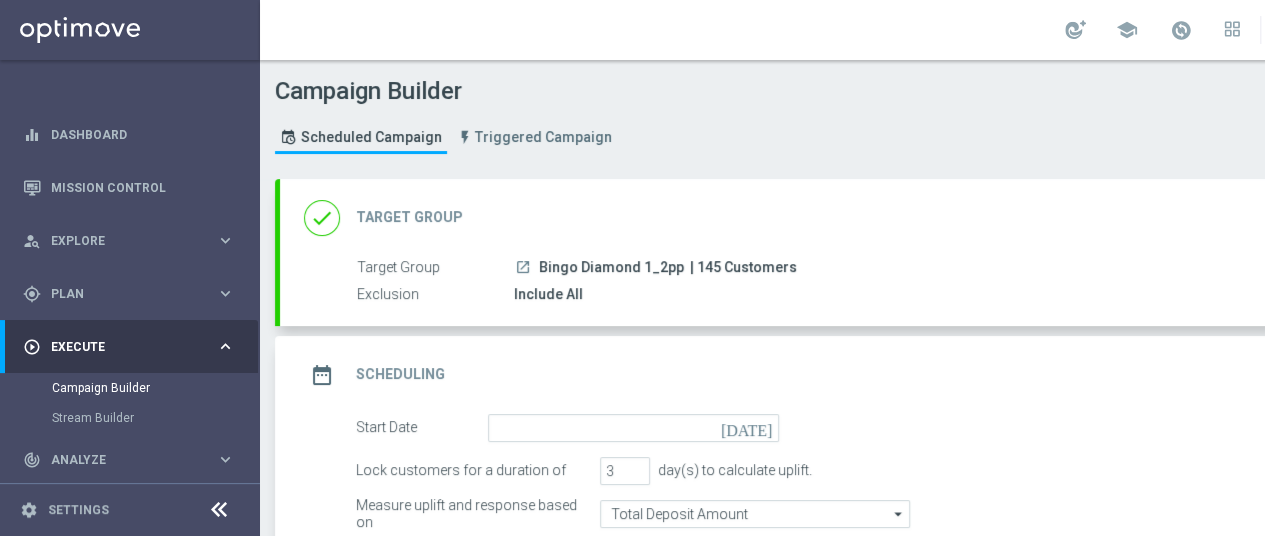 click on "[DATE]" 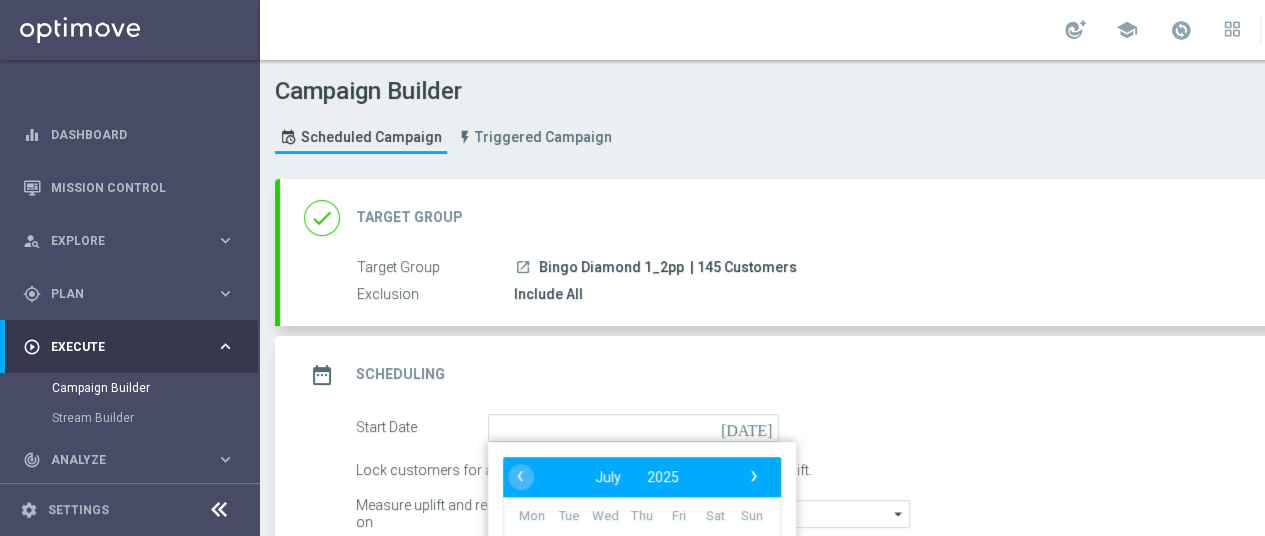 click on "date_range
Scheduling
keyboard_arrow_up" 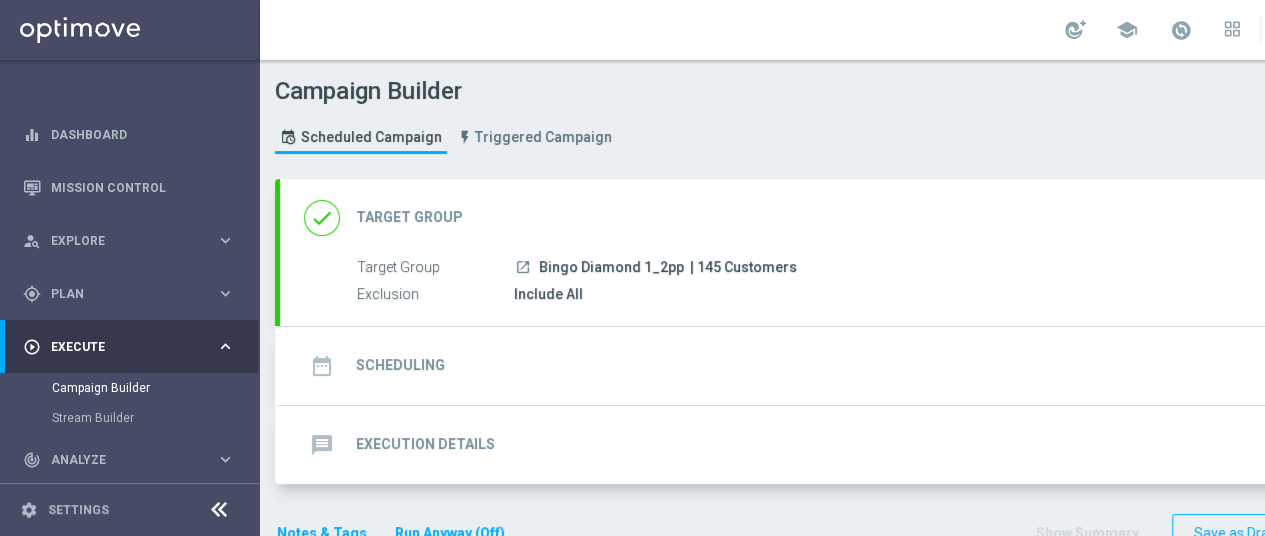 scroll, scrollTop: 37, scrollLeft: 0, axis: vertical 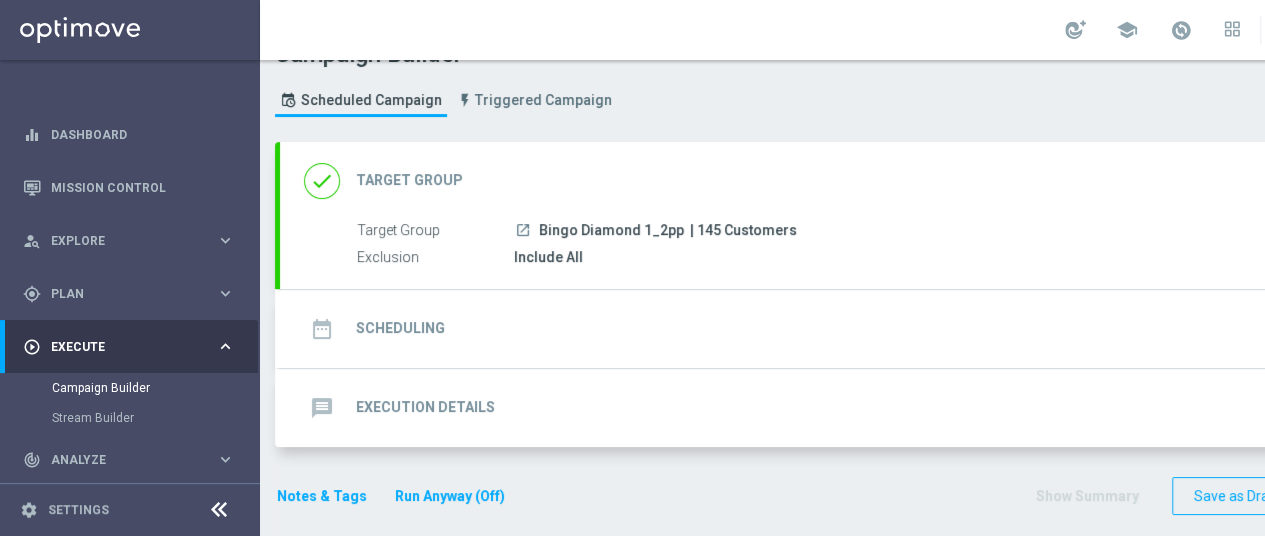 click on "date_range
Scheduling
keyboard_arrow_down" 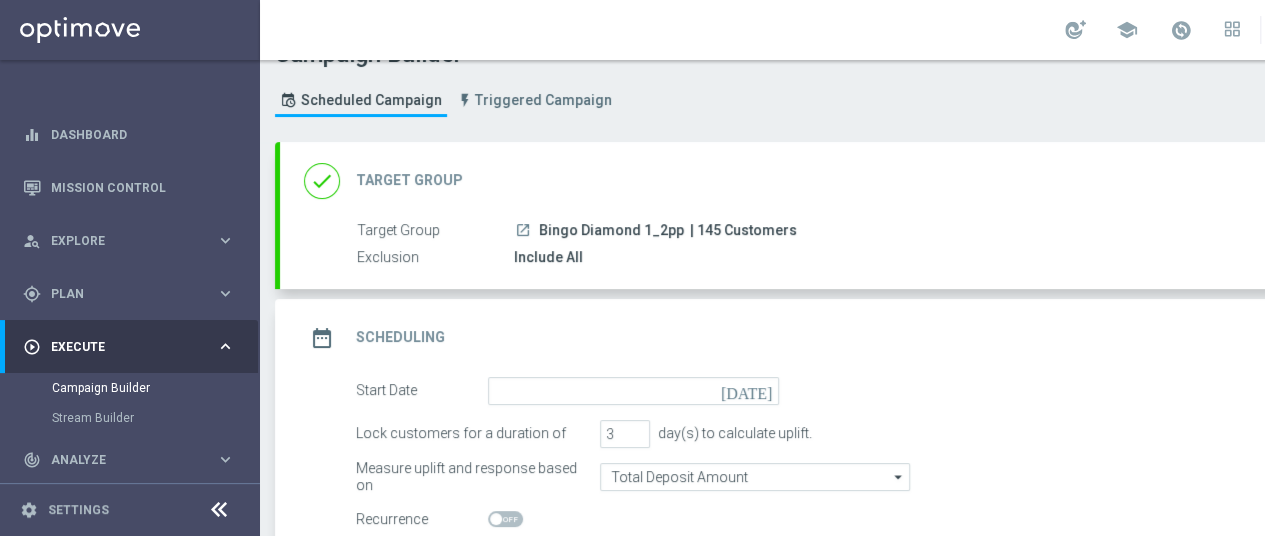 scroll, scrollTop: 38, scrollLeft: 0, axis: vertical 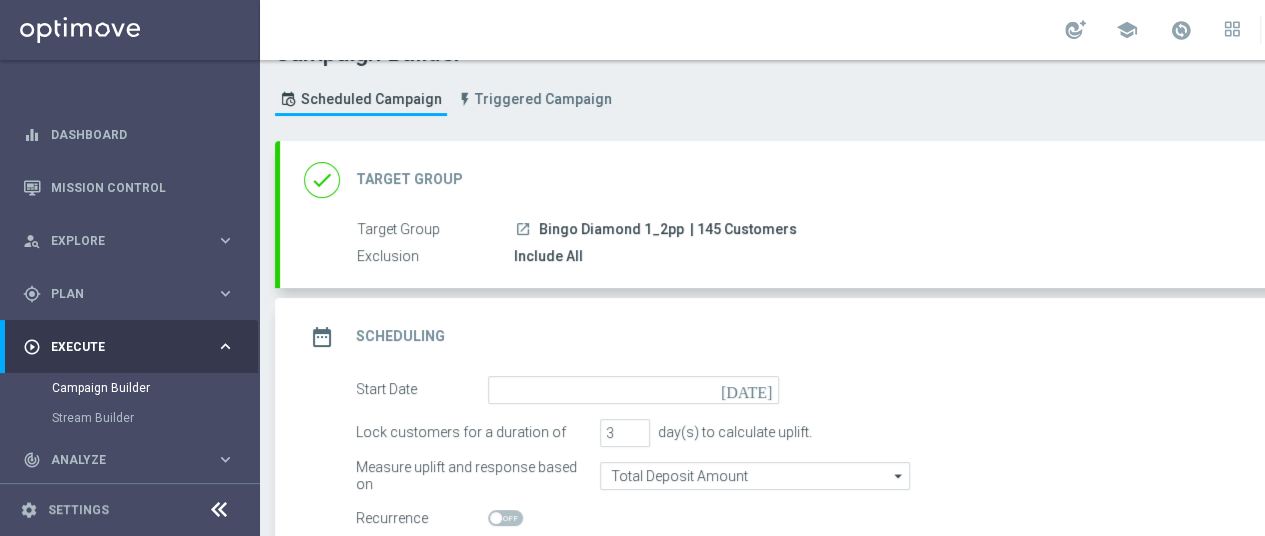 click on "[DATE]" 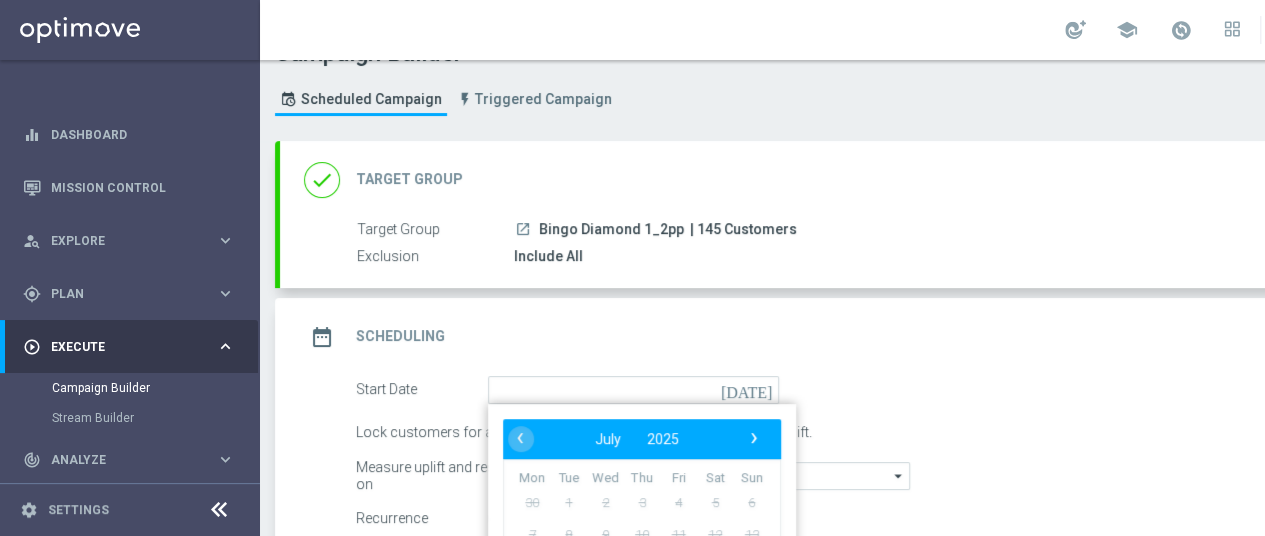 click on "Start Date
[DATE]
‹
​
July
​
2025
​
›
Mon
Tue
Wed
Thu
Fri
Sat
Sun
30
1
2
3" 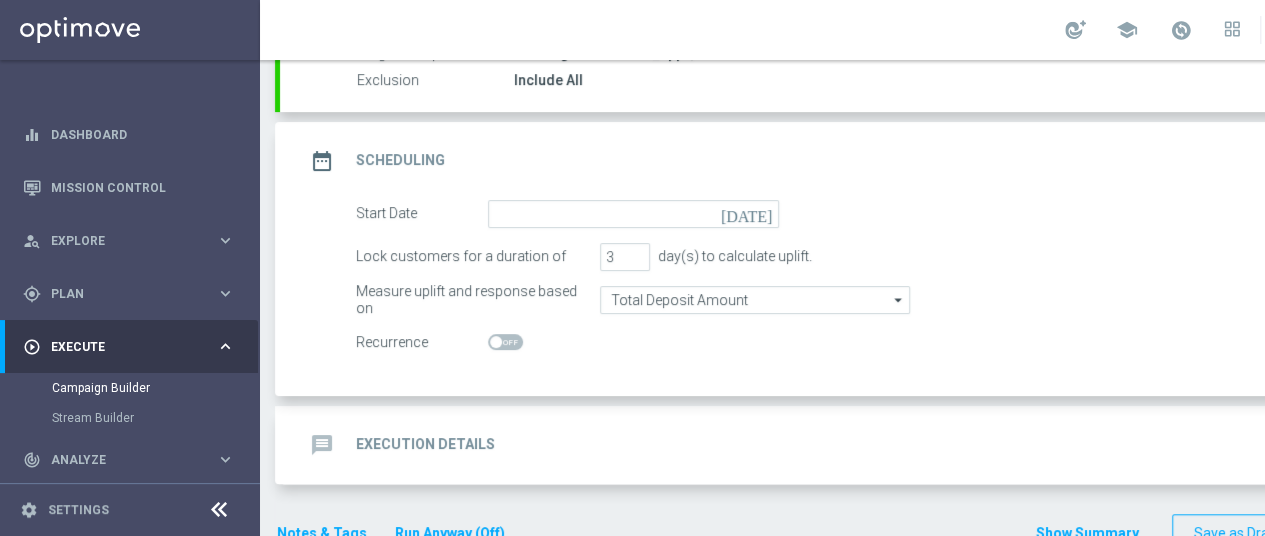 scroll, scrollTop: 252, scrollLeft: 0, axis: vertical 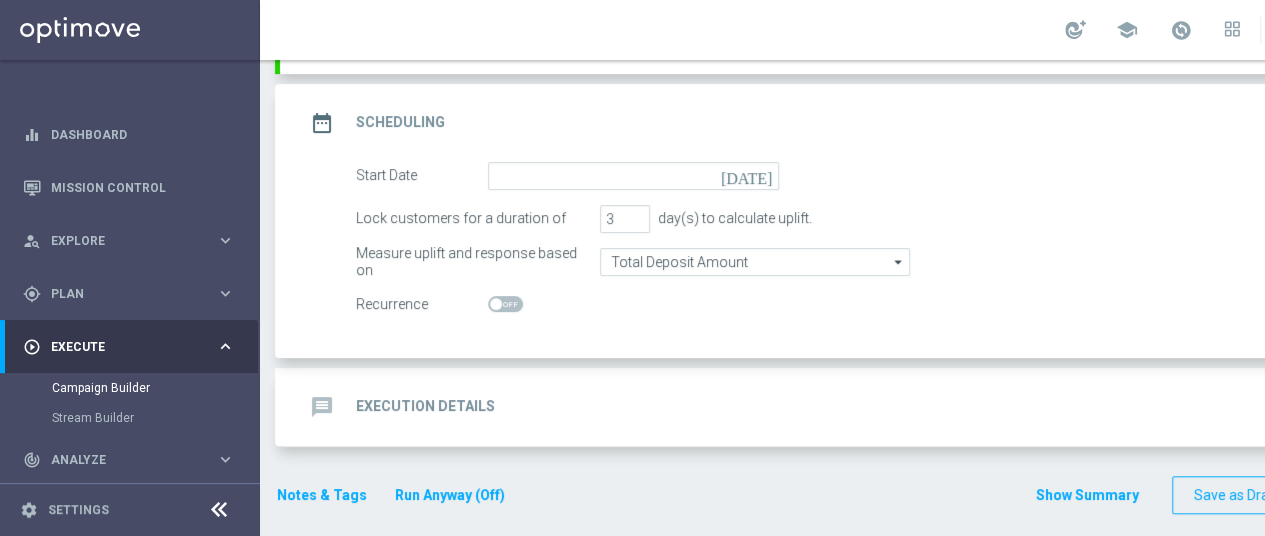 click on "[DATE]" 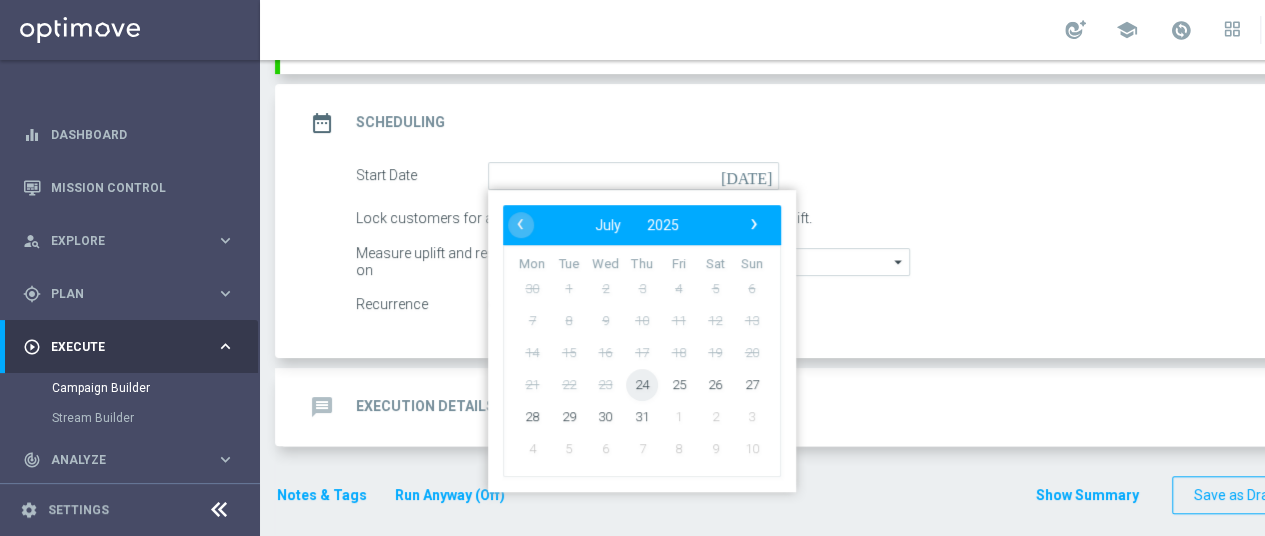 click on "24" 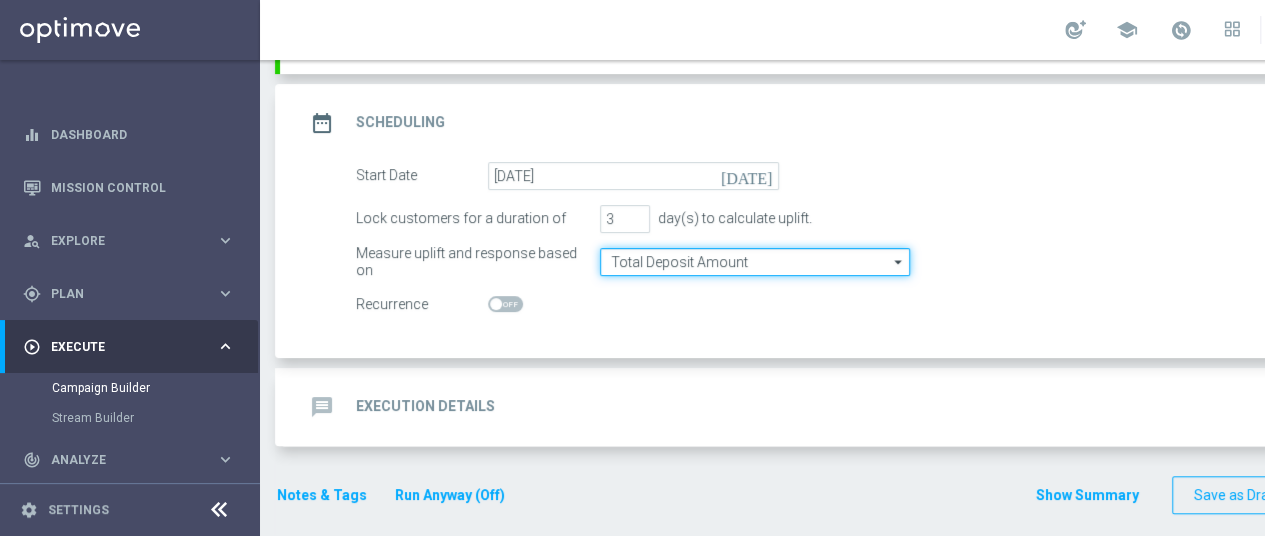 click on "Total Deposit Amount" 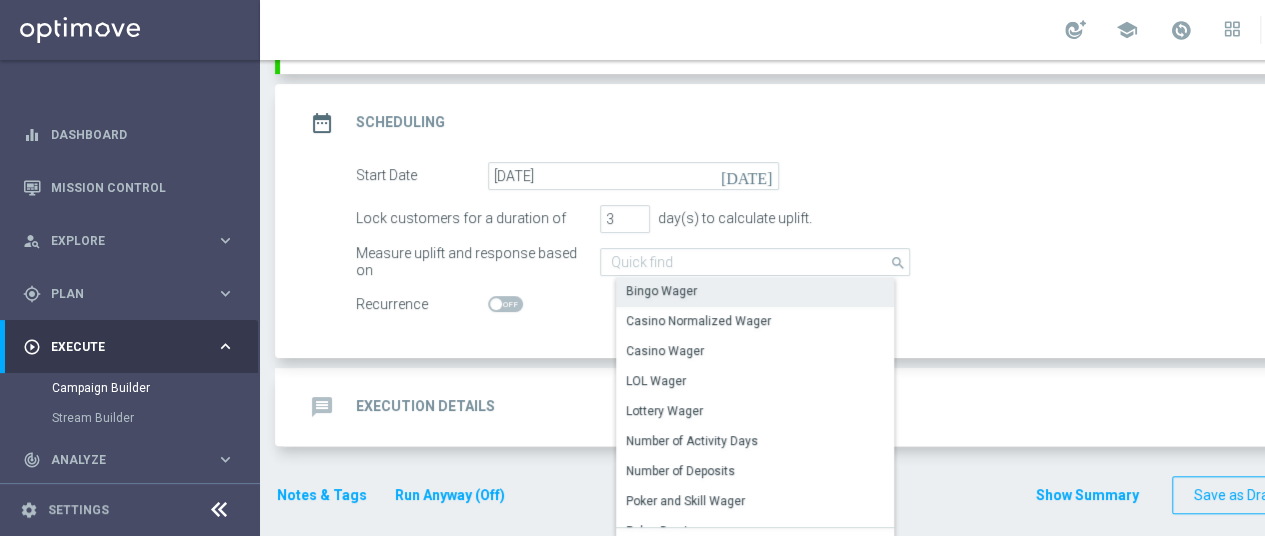 click on "Bingo Wager" 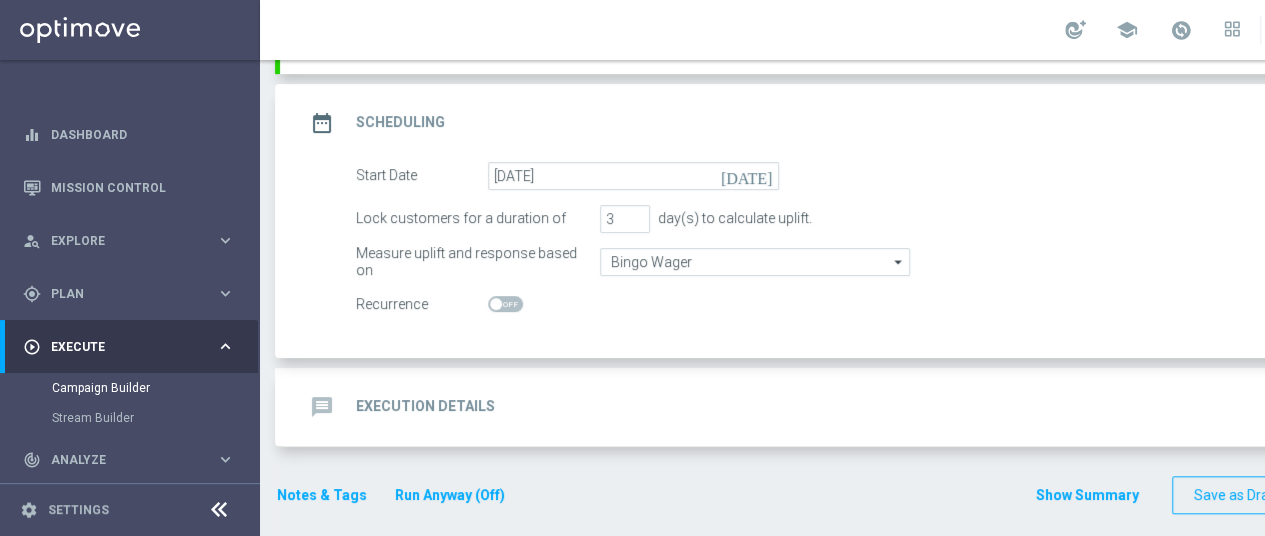 click on "message
Execution Details
keyboard_arrow_down" 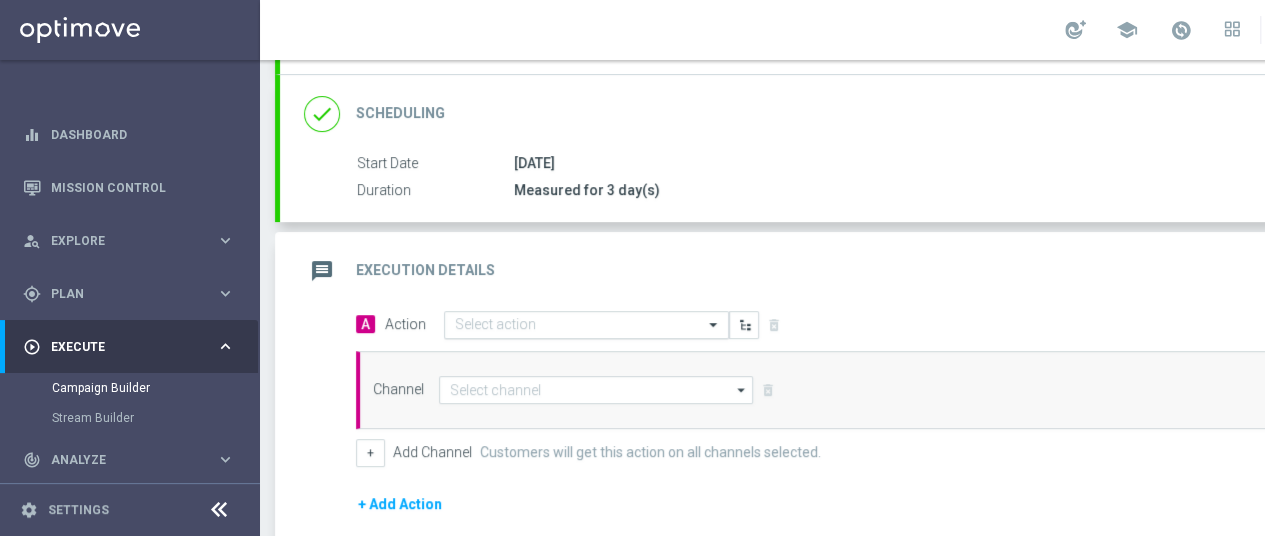 click 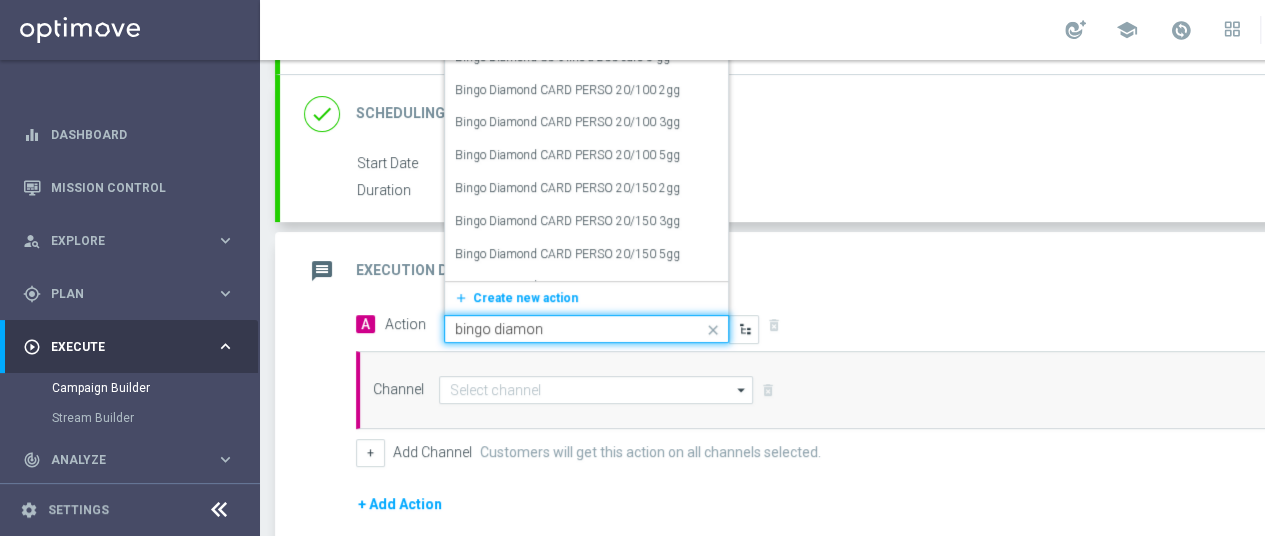 type on "bingo diamond" 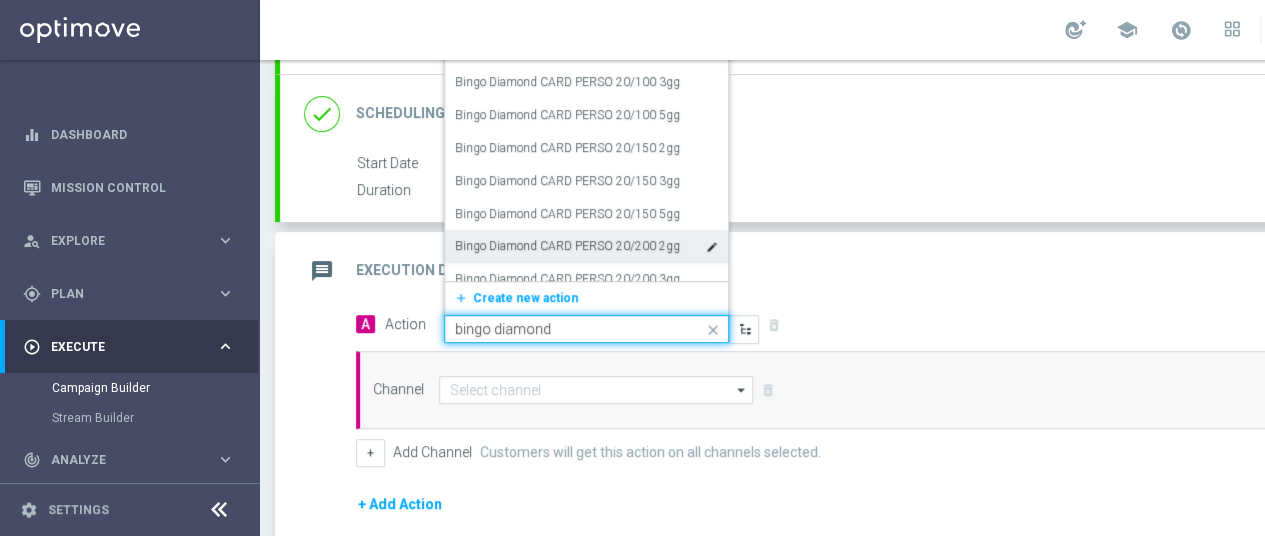 scroll, scrollTop: 80, scrollLeft: 0, axis: vertical 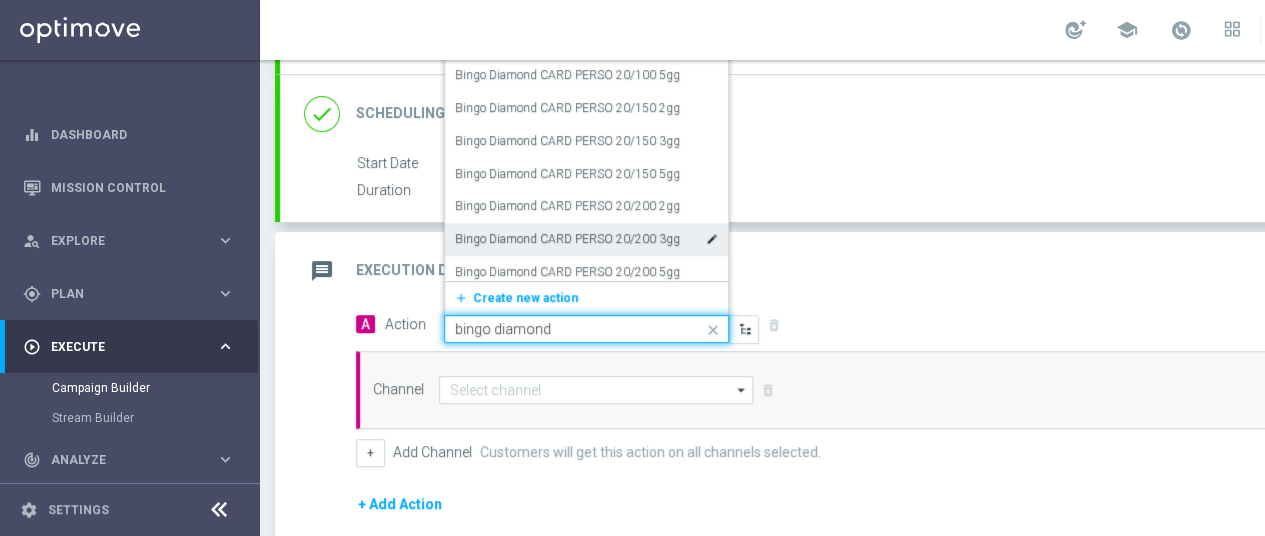 click on "Bingo Diamond CARD PERSO 20/200 3gg" at bounding box center [567, 239] 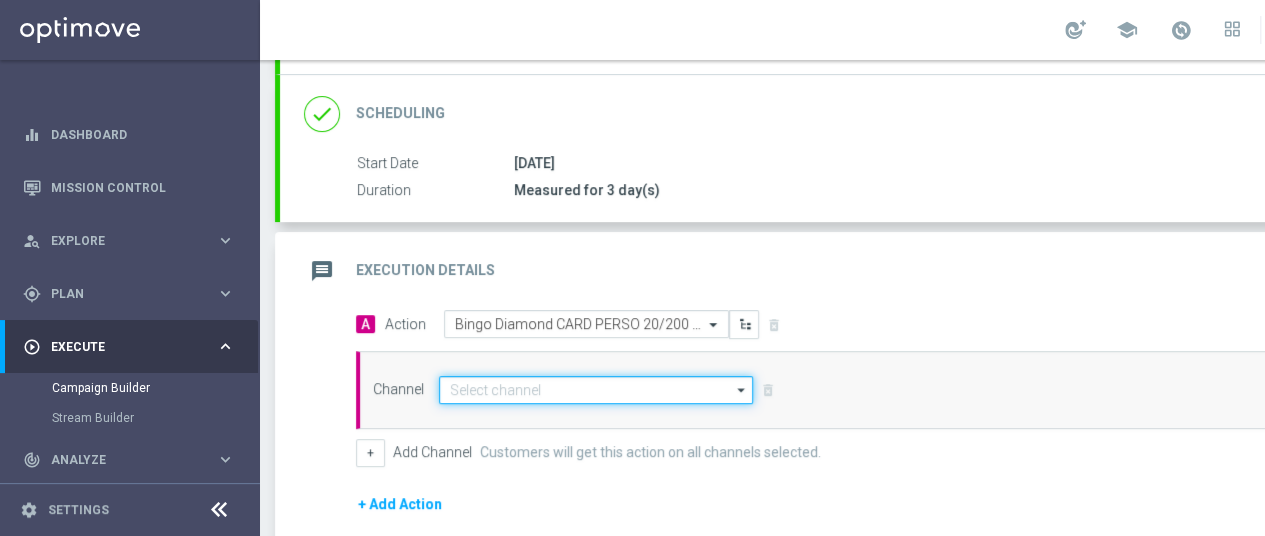 click 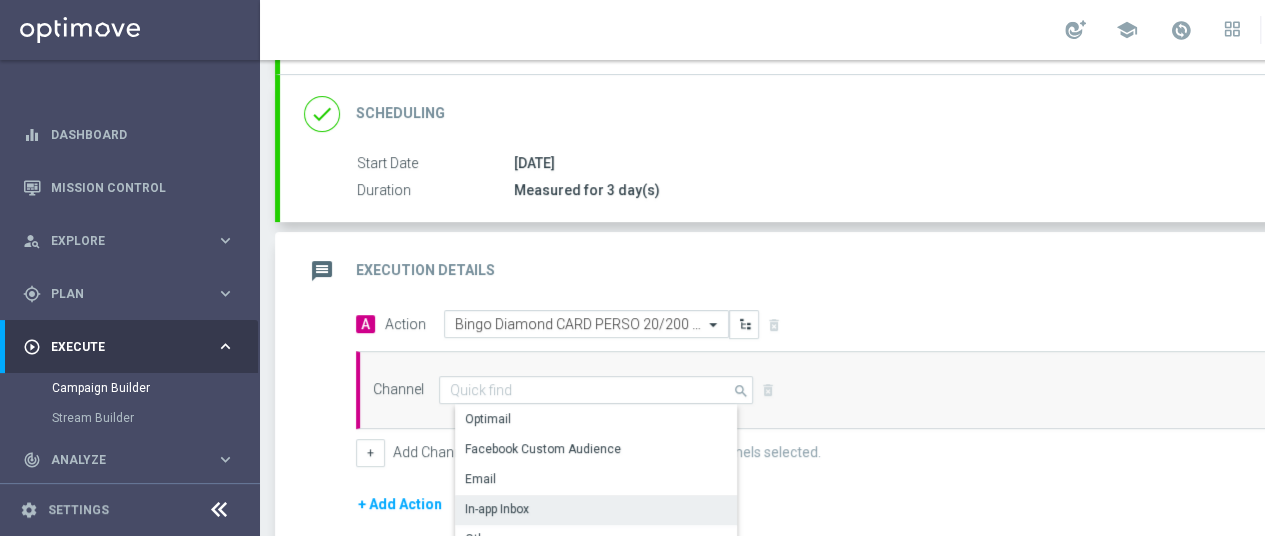 click on "In-app Inbox" 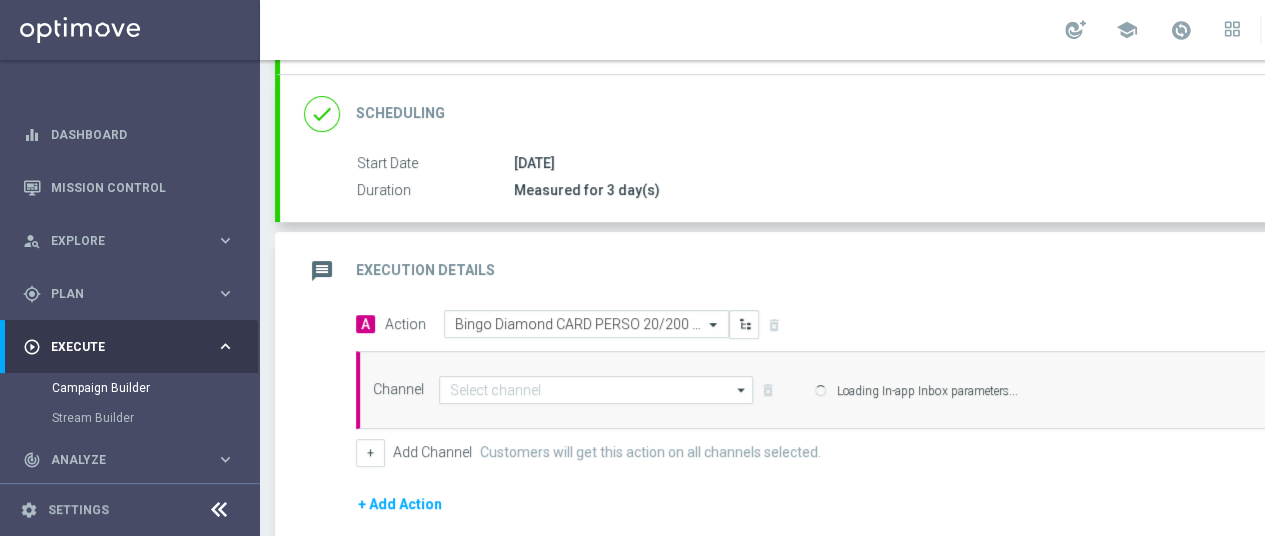 type on "In-app Inbox" 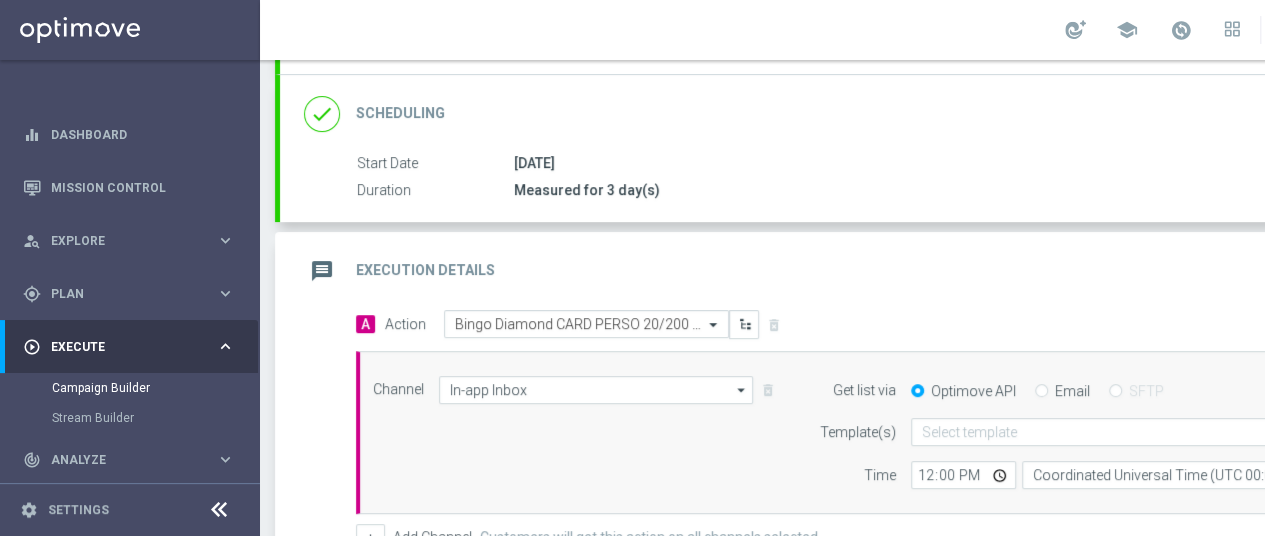click on "Email" at bounding box center [1041, 392] 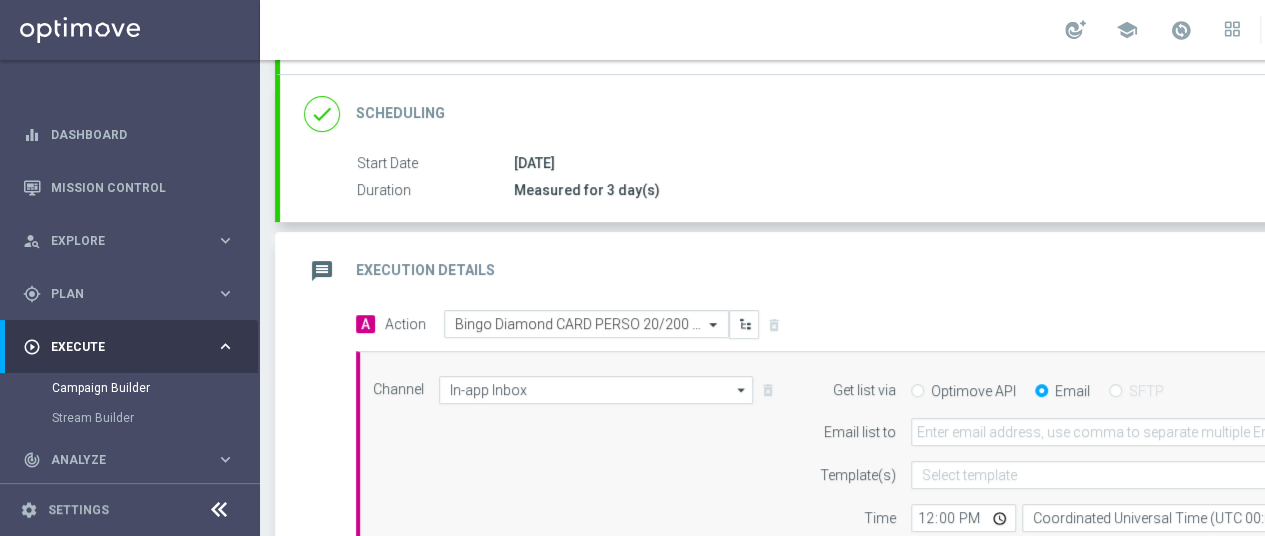 click on "Optimove API" at bounding box center [917, 392] 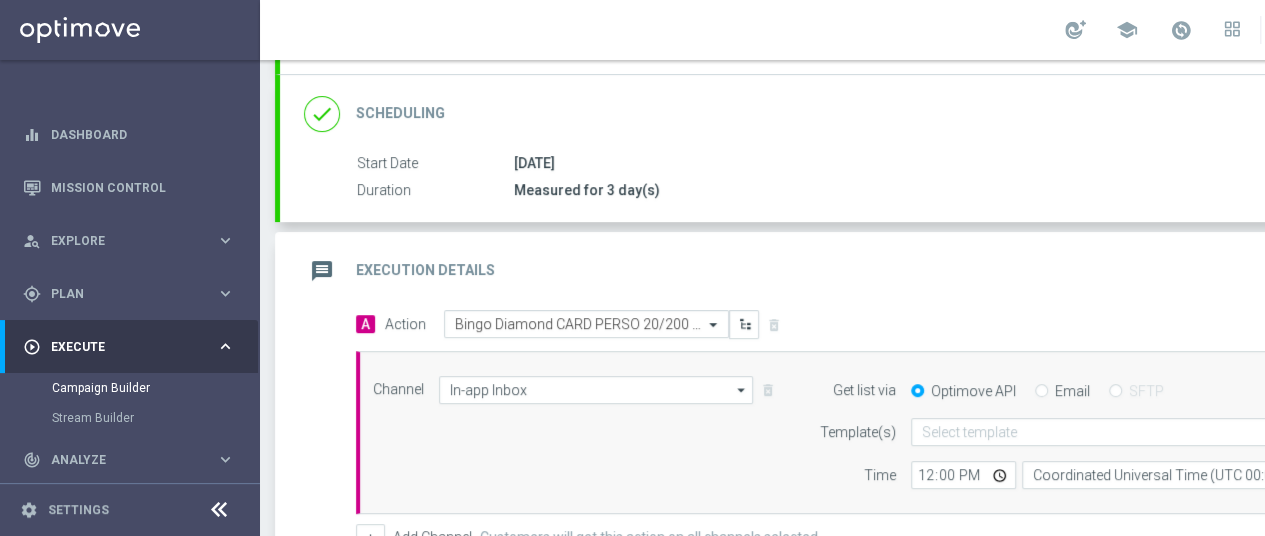 click on "Email" at bounding box center (1041, 392) 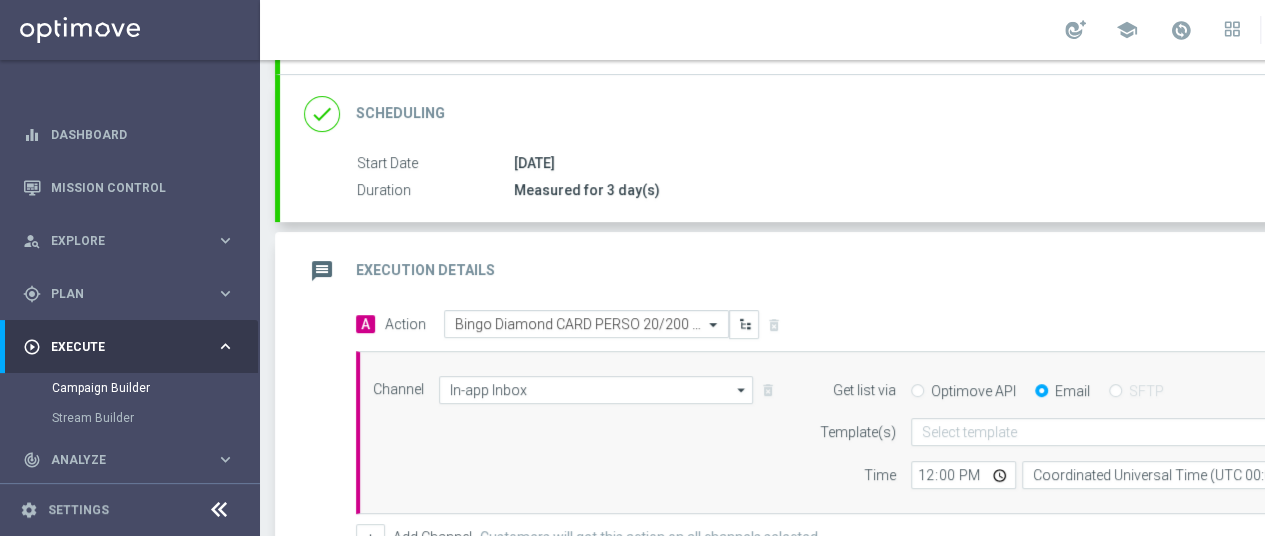 click on "Optimove API" at bounding box center [917, 392] 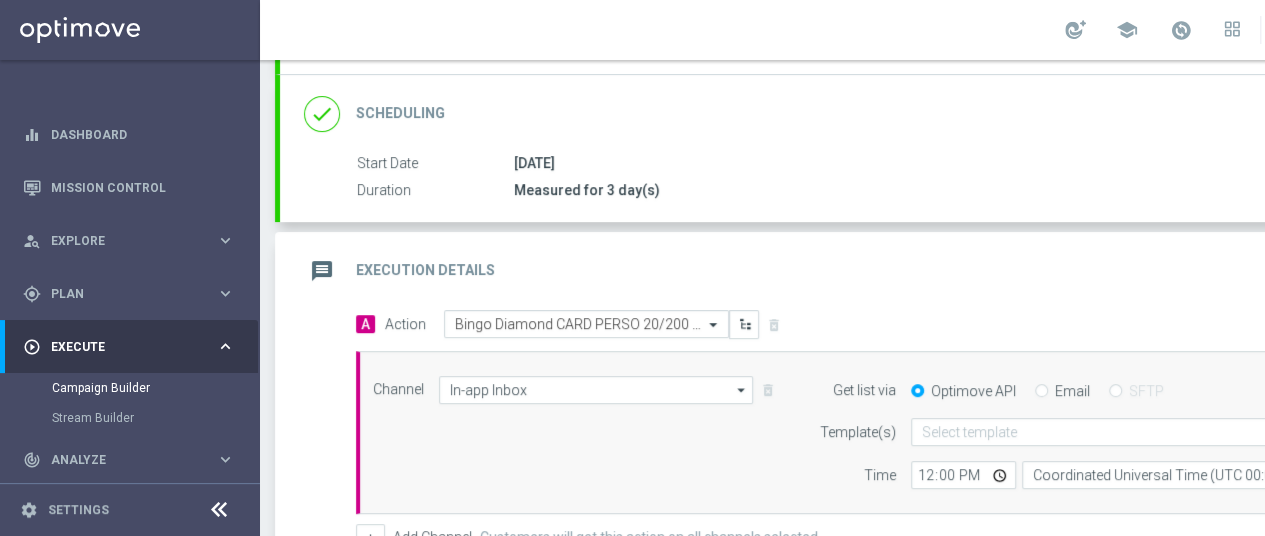 click on "Email" at bounding box center [1041, 392] 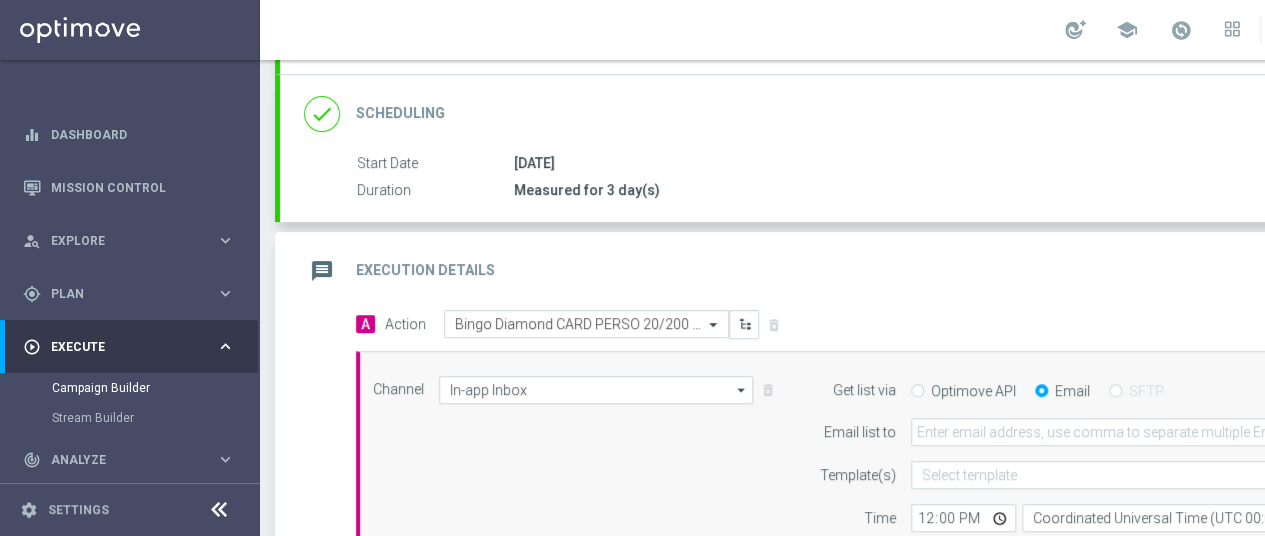 click on "Optimove API" at bounding box center [917, 392] 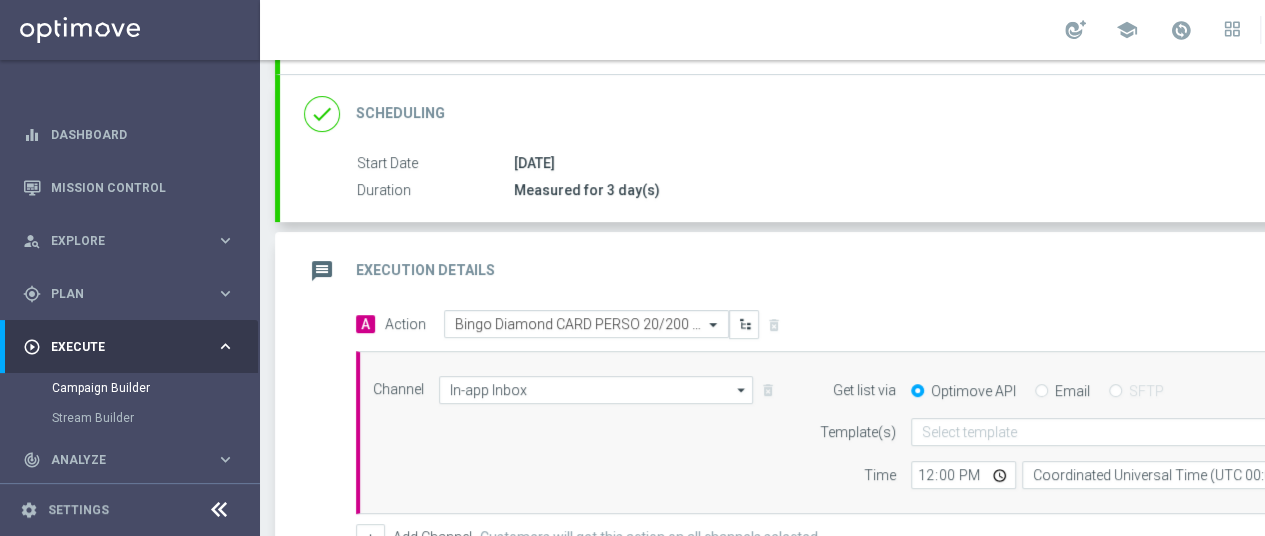 click on "Email" at bounding box center [1041, 392] 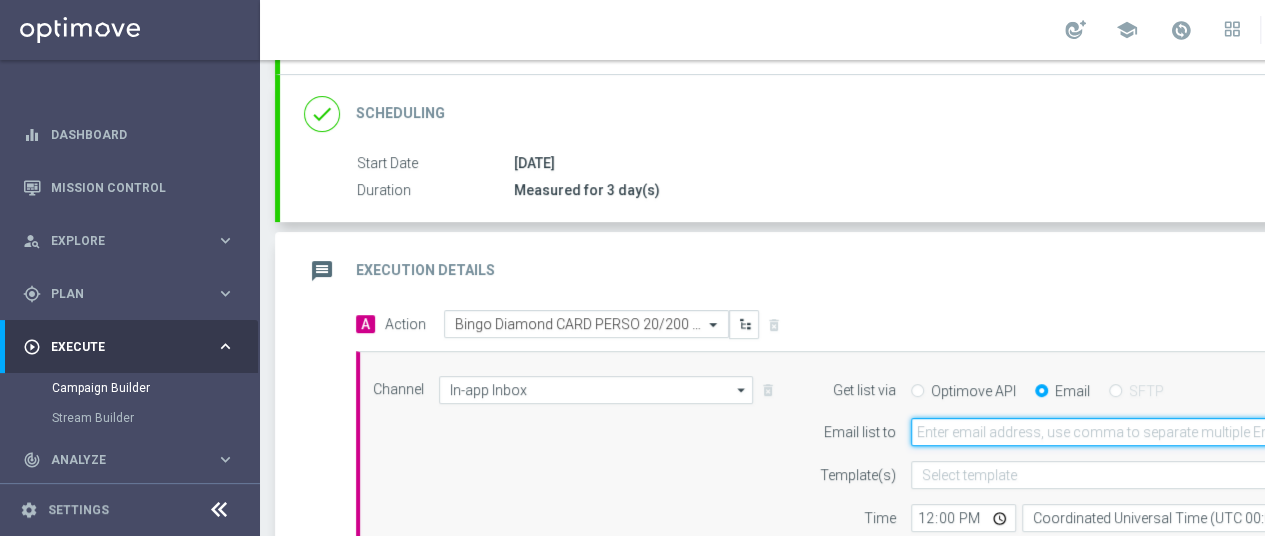 click 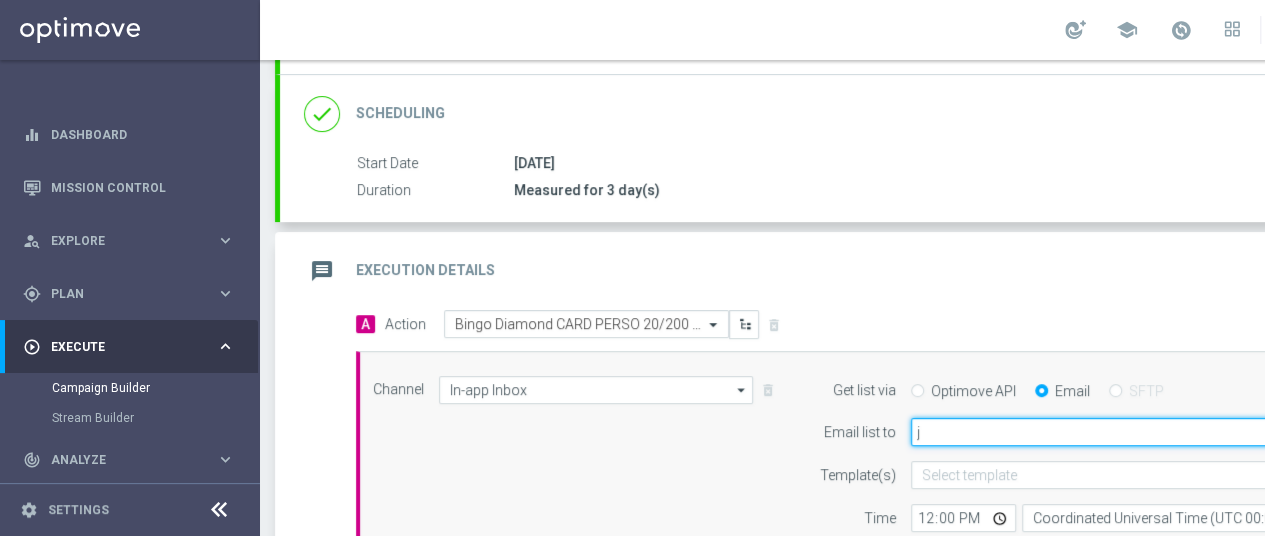 scroll, scrollTop: 15, scrollLeft: 124, axis: both 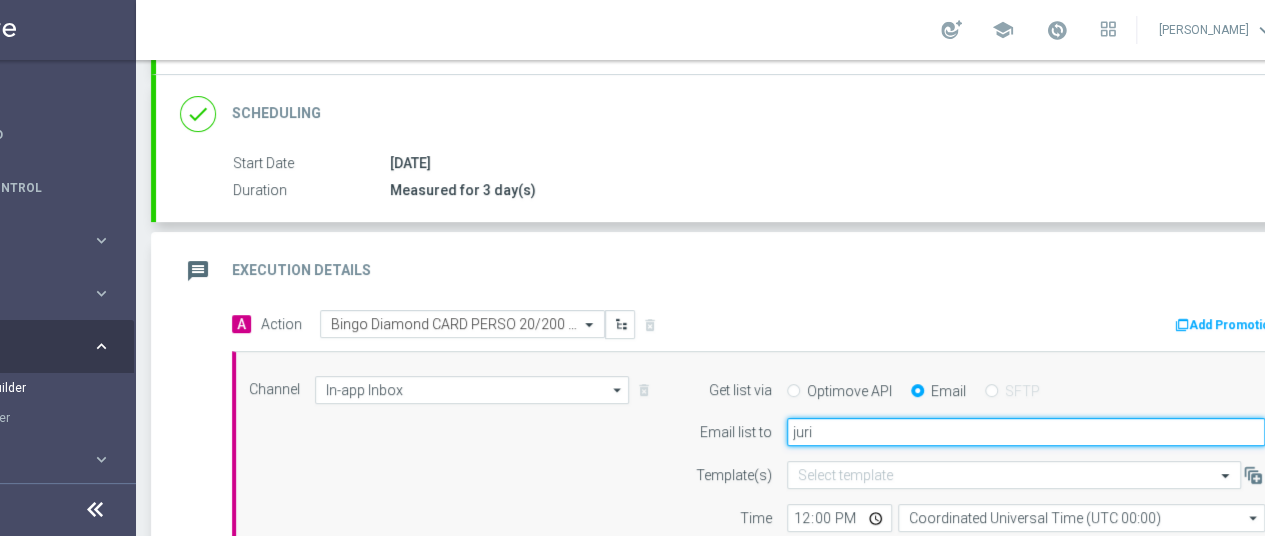 type on "[EMAIL_ADDRESS][DOMAIN_NAME]" 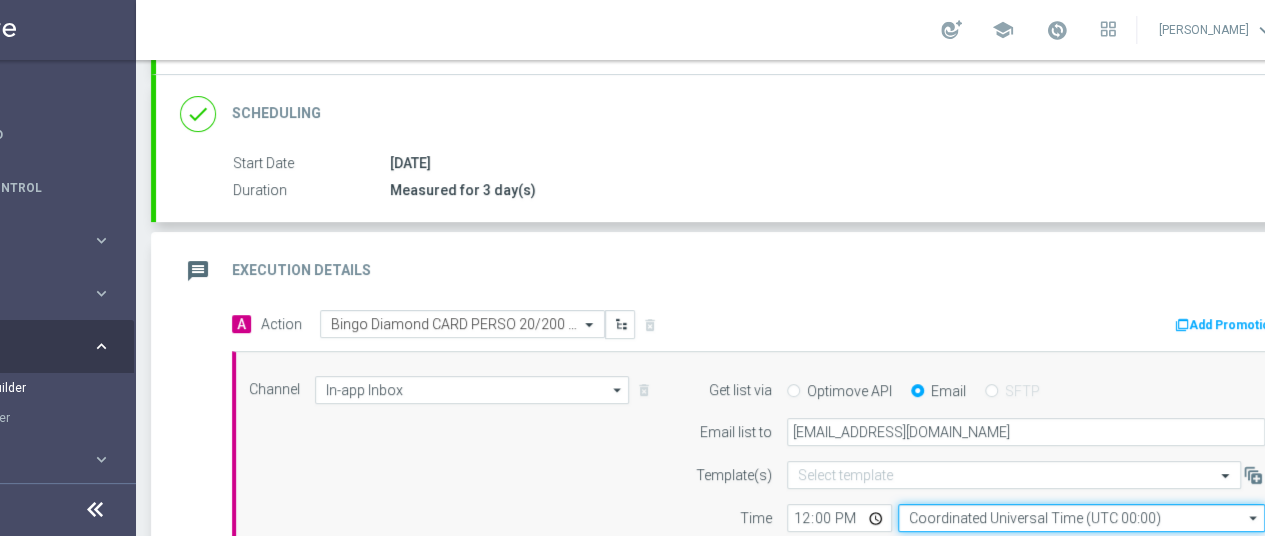 click on "Coordinated Universal Time (UTC 00:00)" 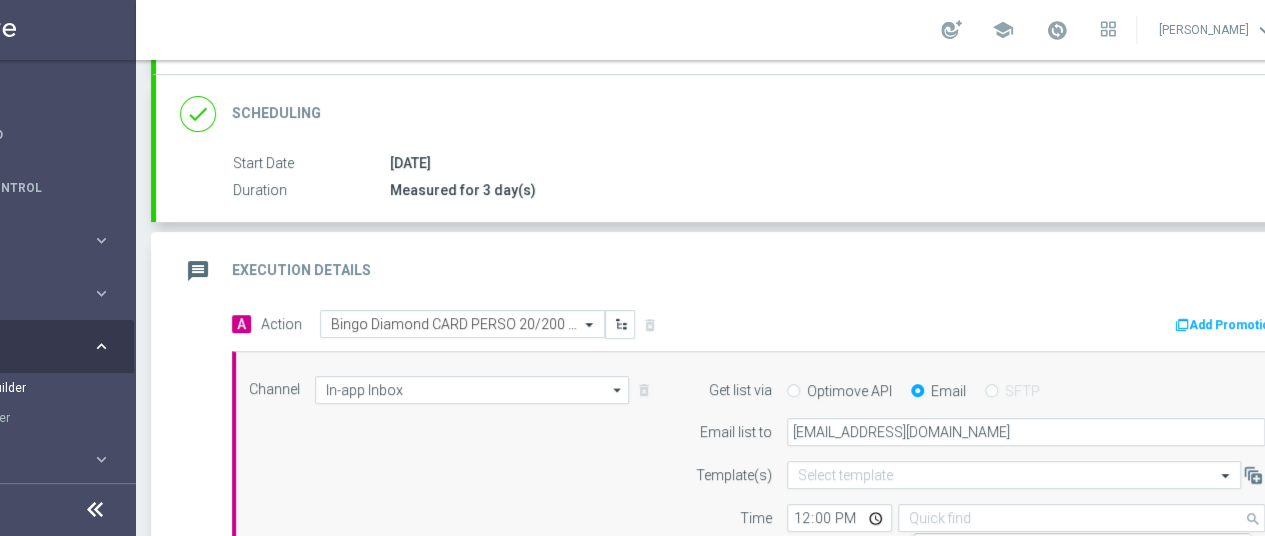 scroll, scrollTop: 521, scrollLeft: 0, axis: vertical 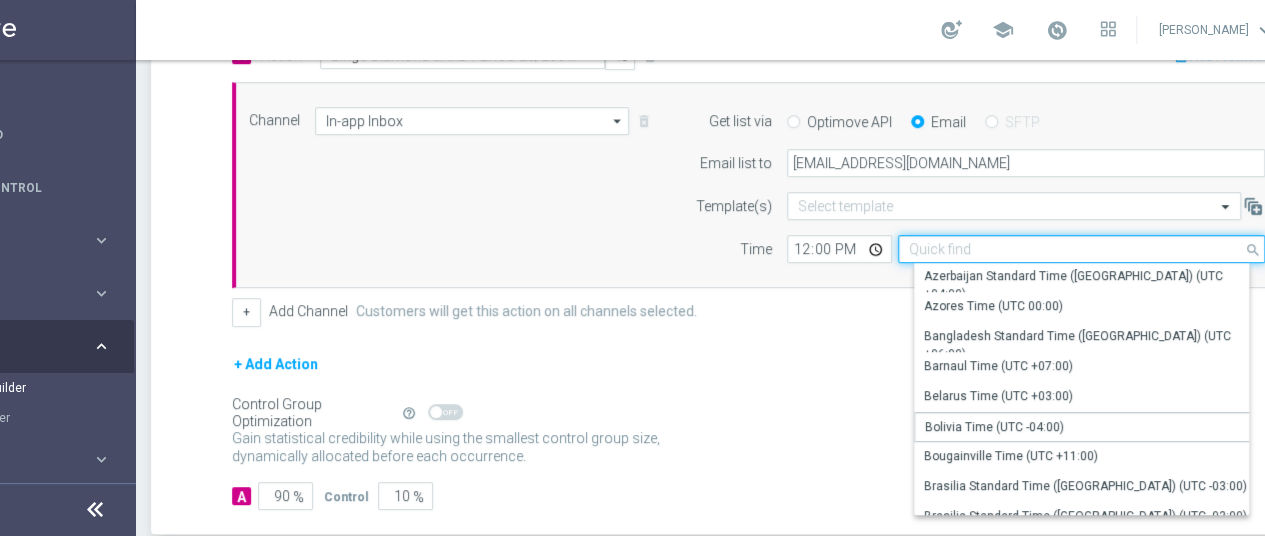 click 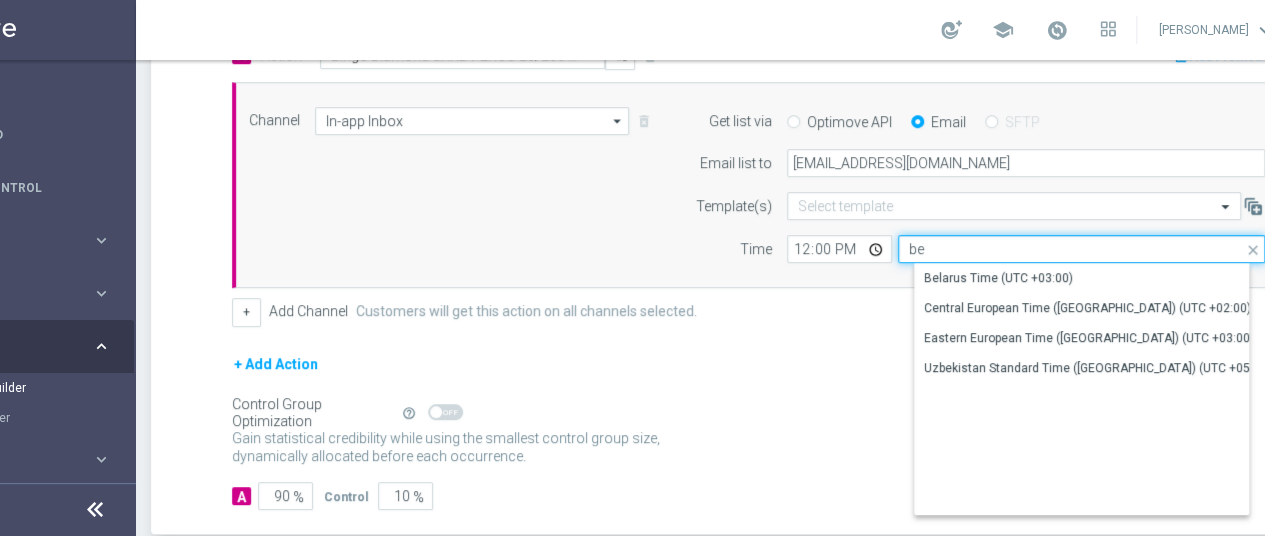 scroll, scrollTop: 0, scrollLeft: 0, axis: both 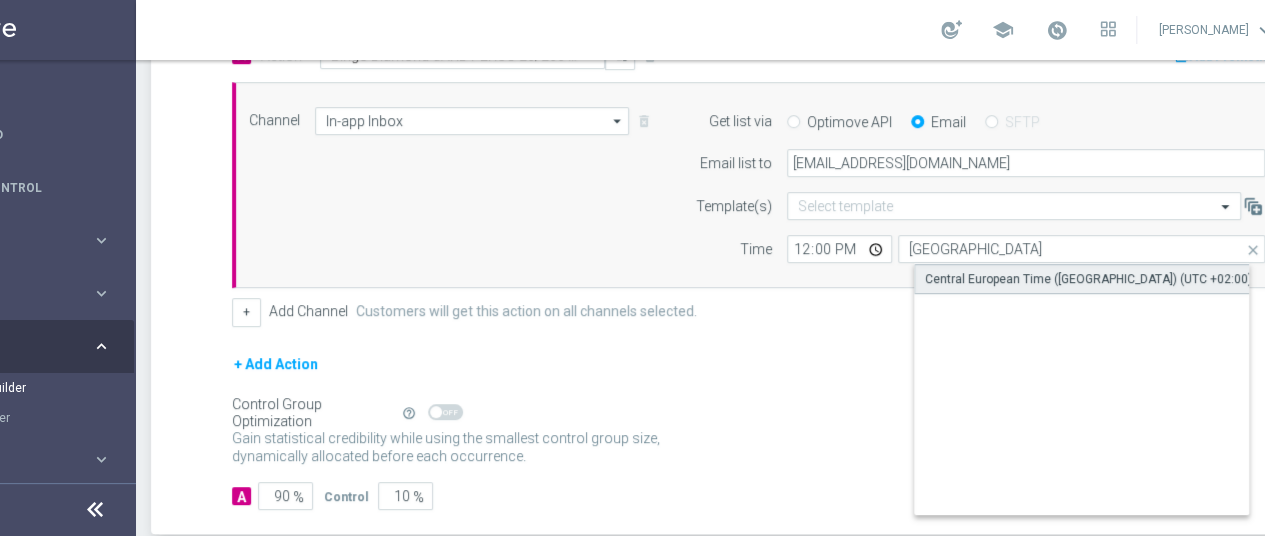 click on "Central European Time ([GEOGRAPHIC_DATA]) (UTC +02:00)" 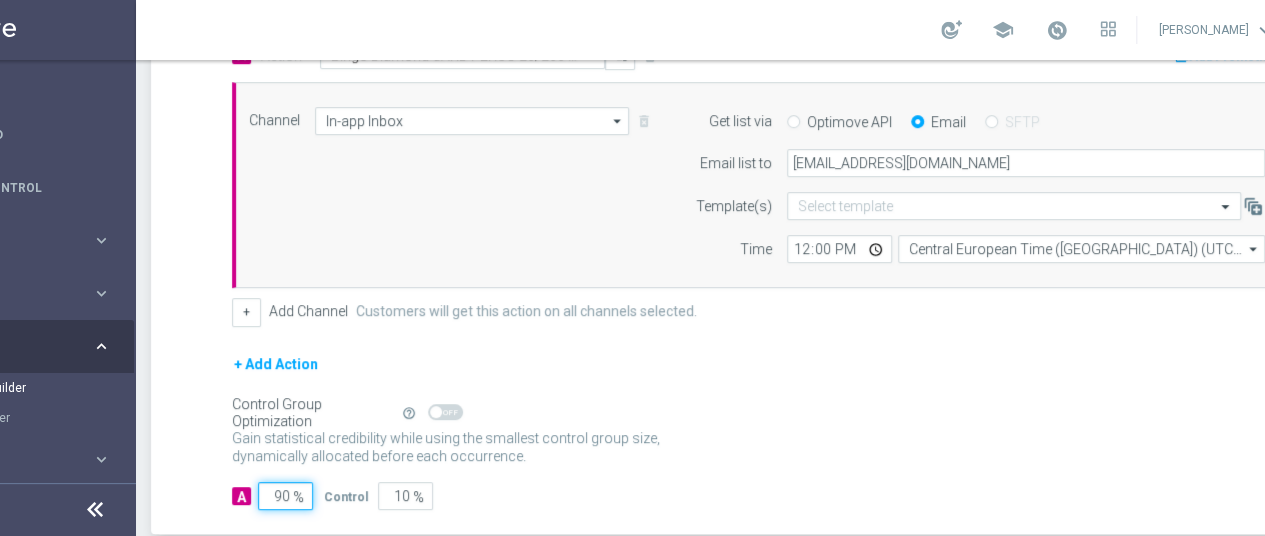 click on "90" 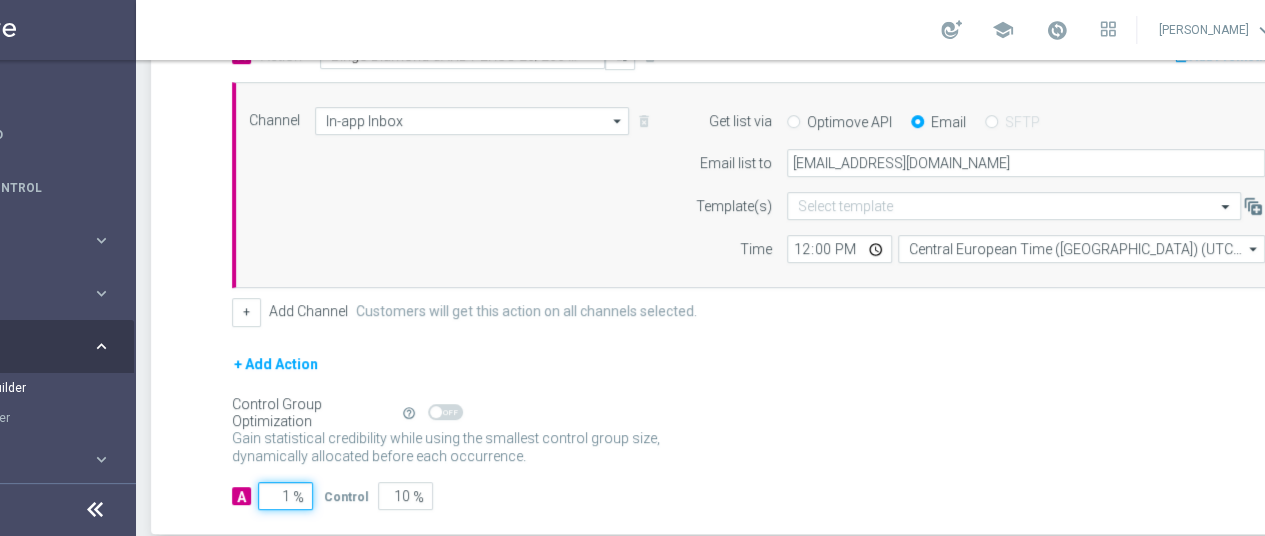 type on "99" 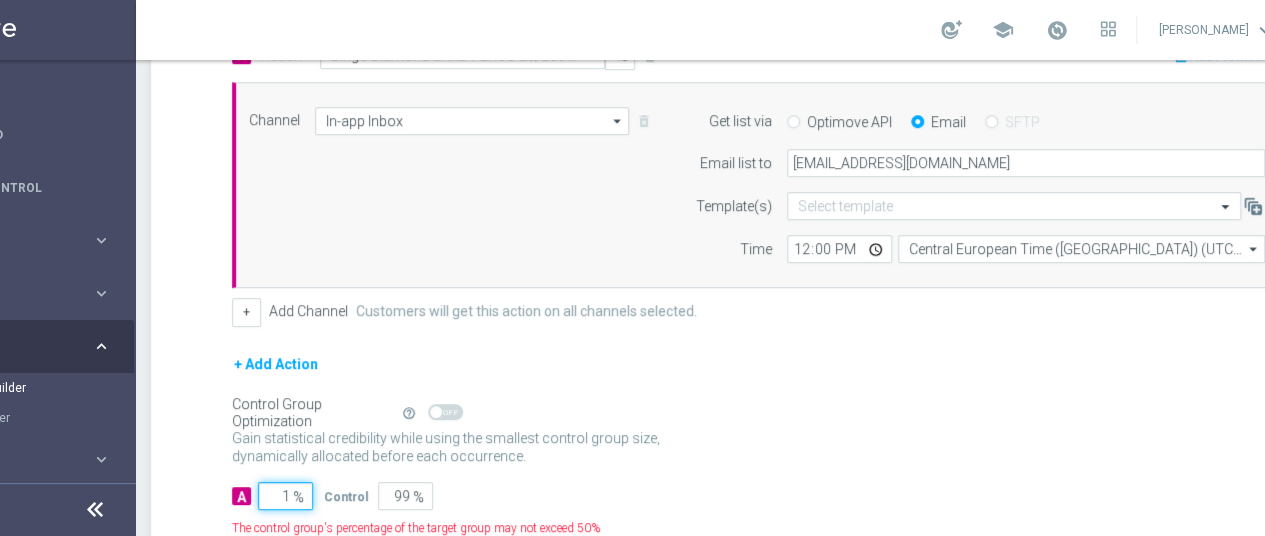 type on "10" 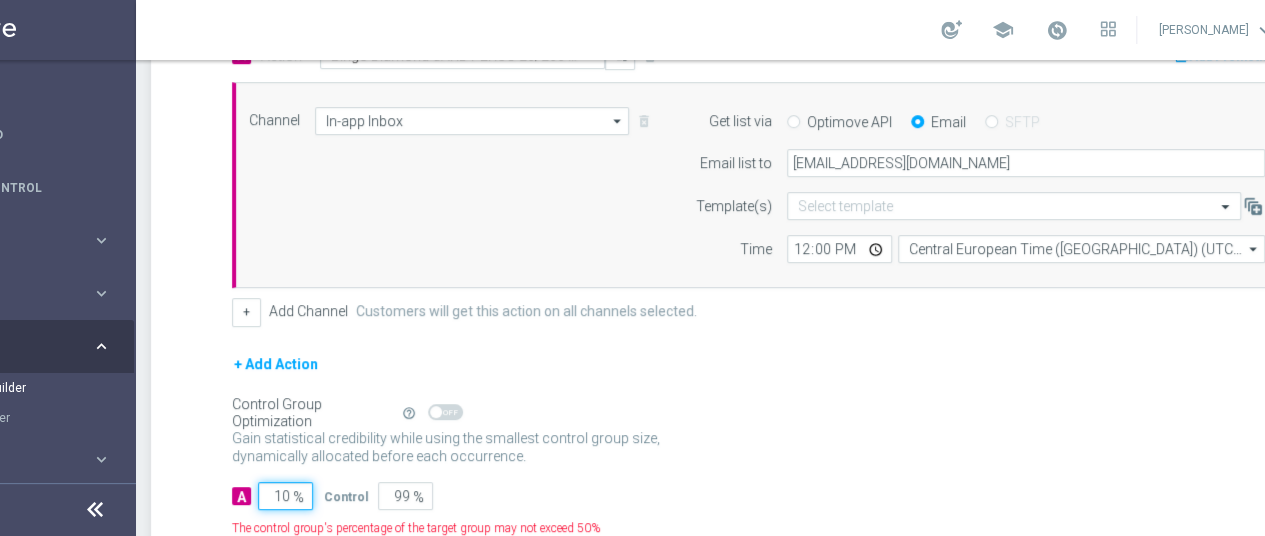 type on "90" 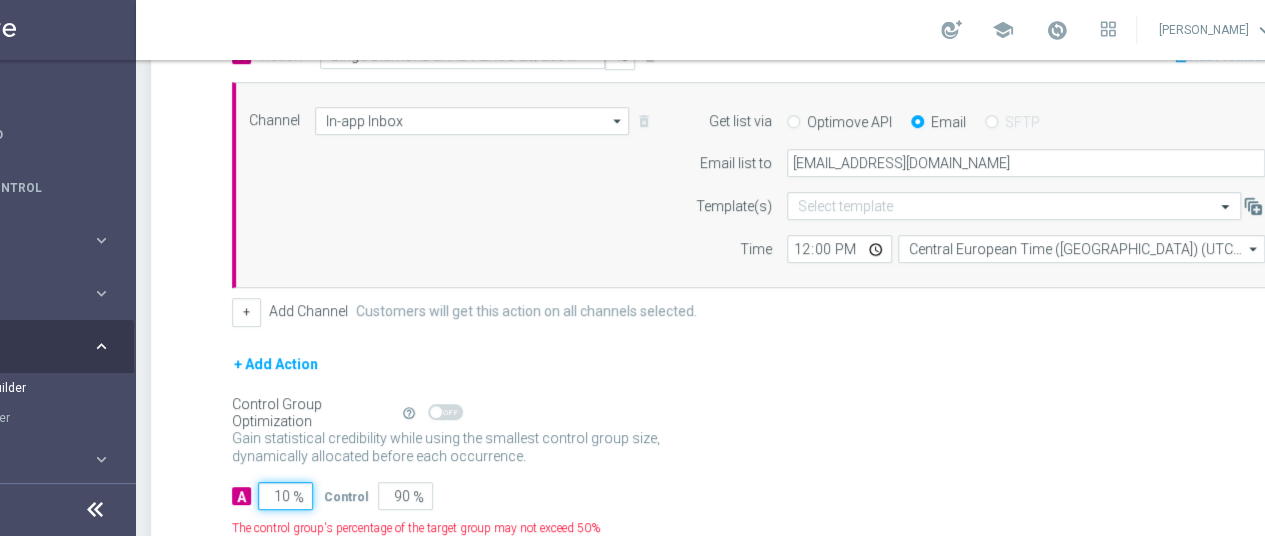type on "100" 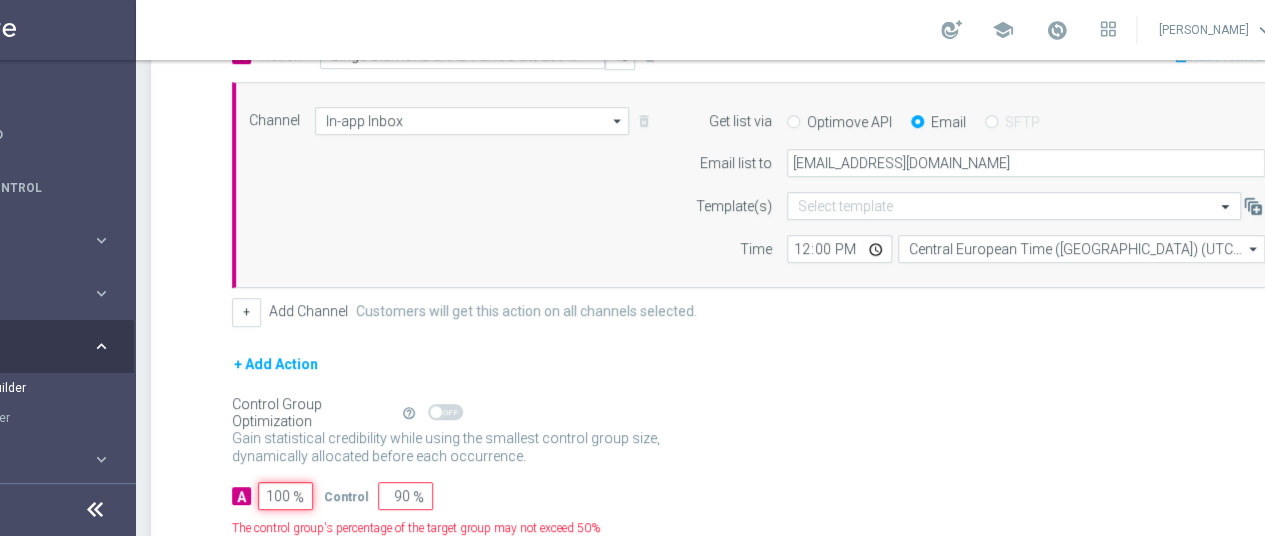 type on "0" 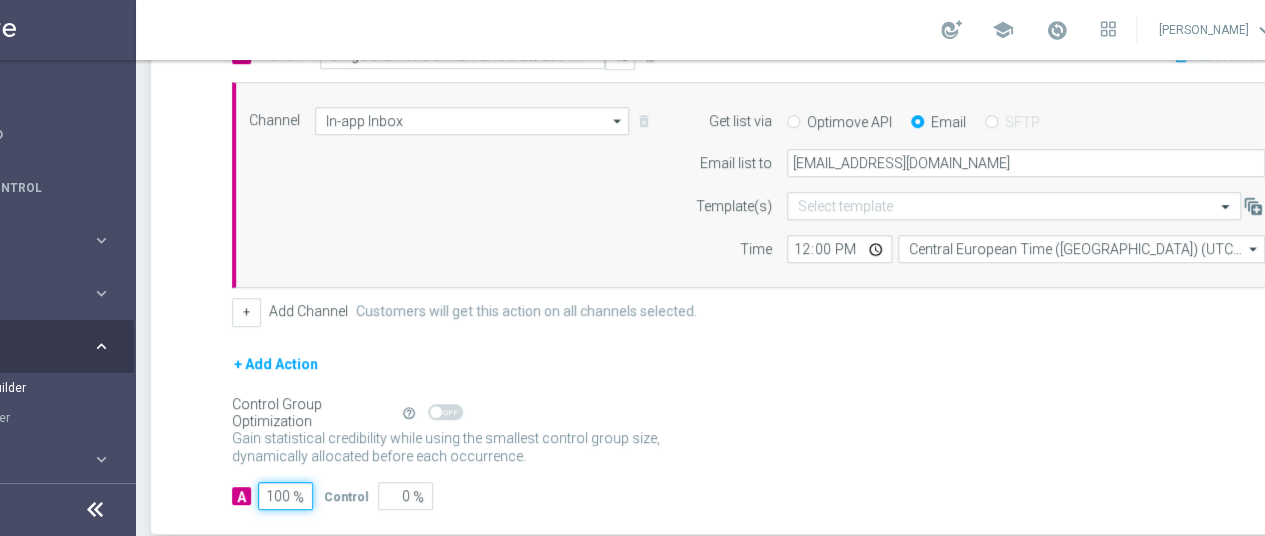 type on "100" 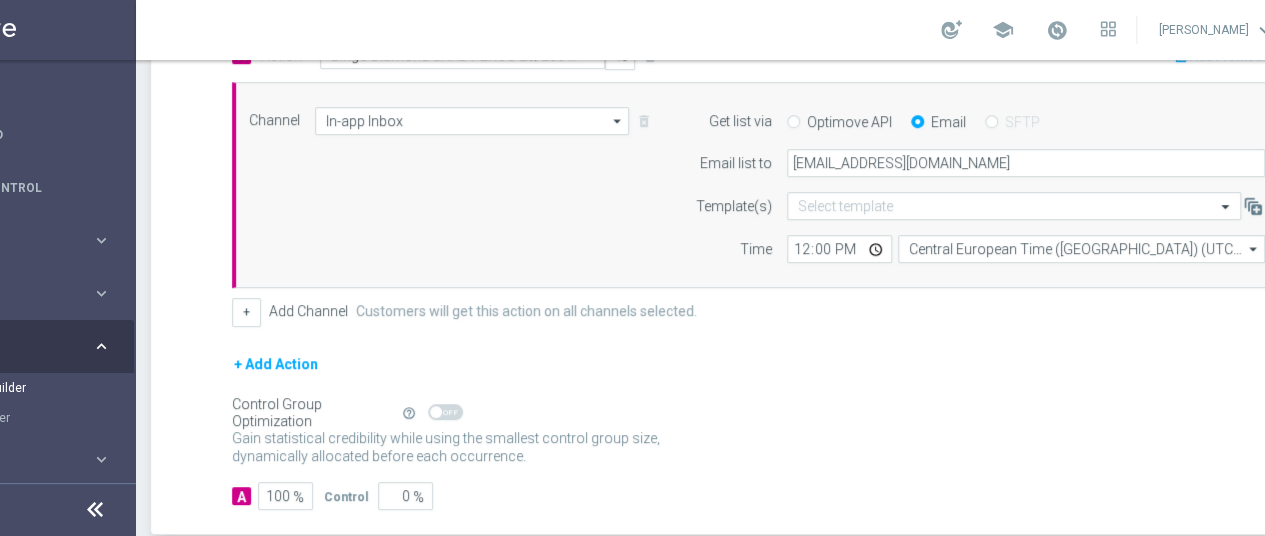 click on "A
100
%
Control
0
%" 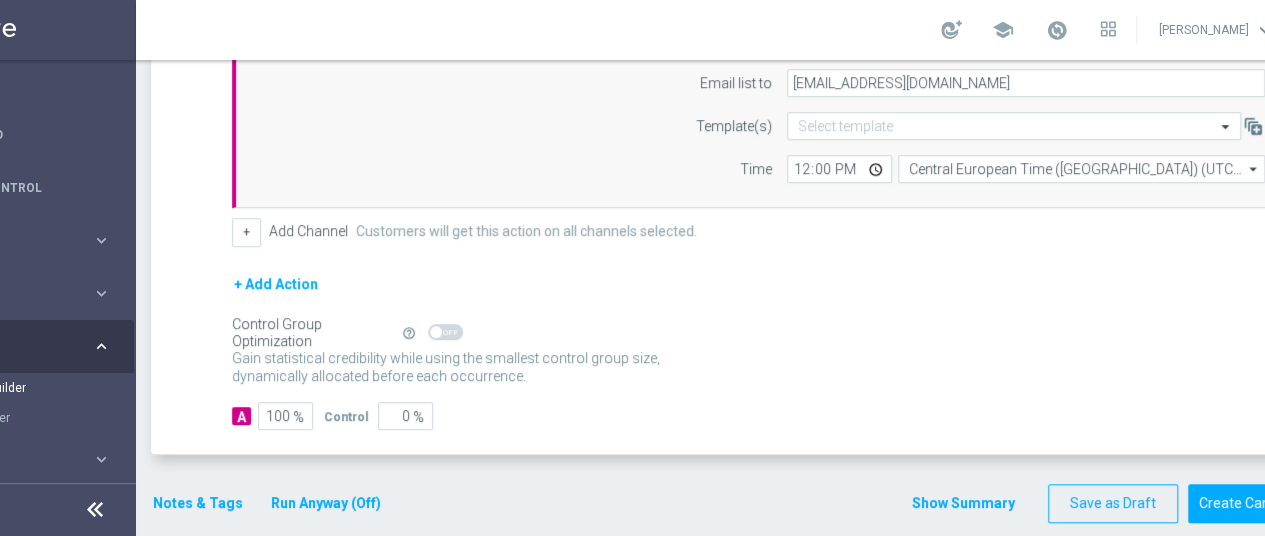 scroll, scrollTop: 606, scrollLeft: 0, axis: vertical 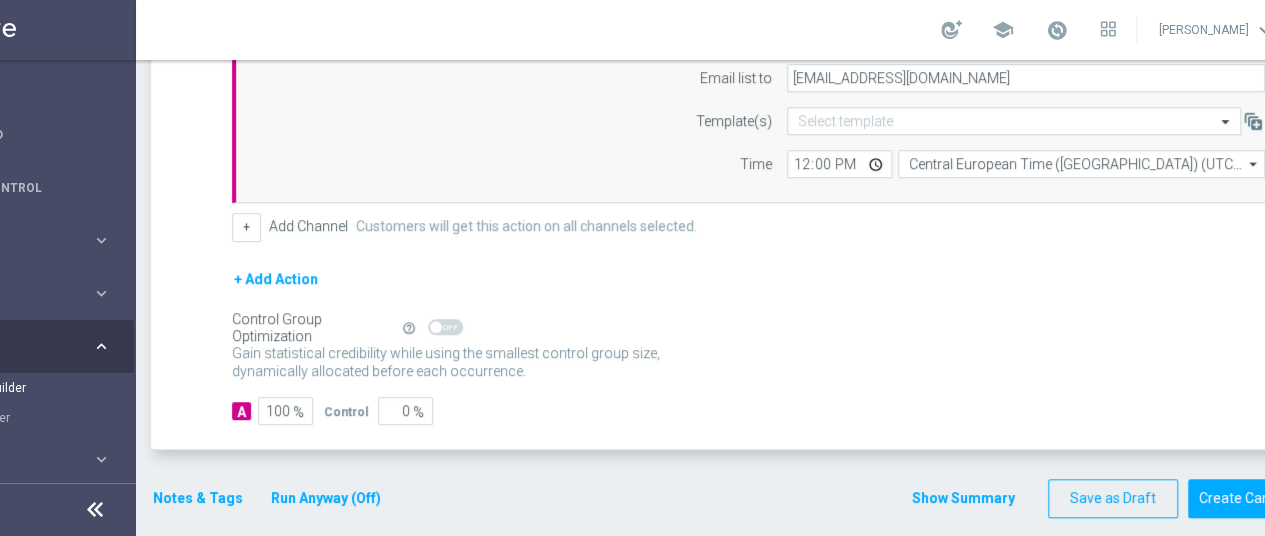 click on "Notes & Tags" 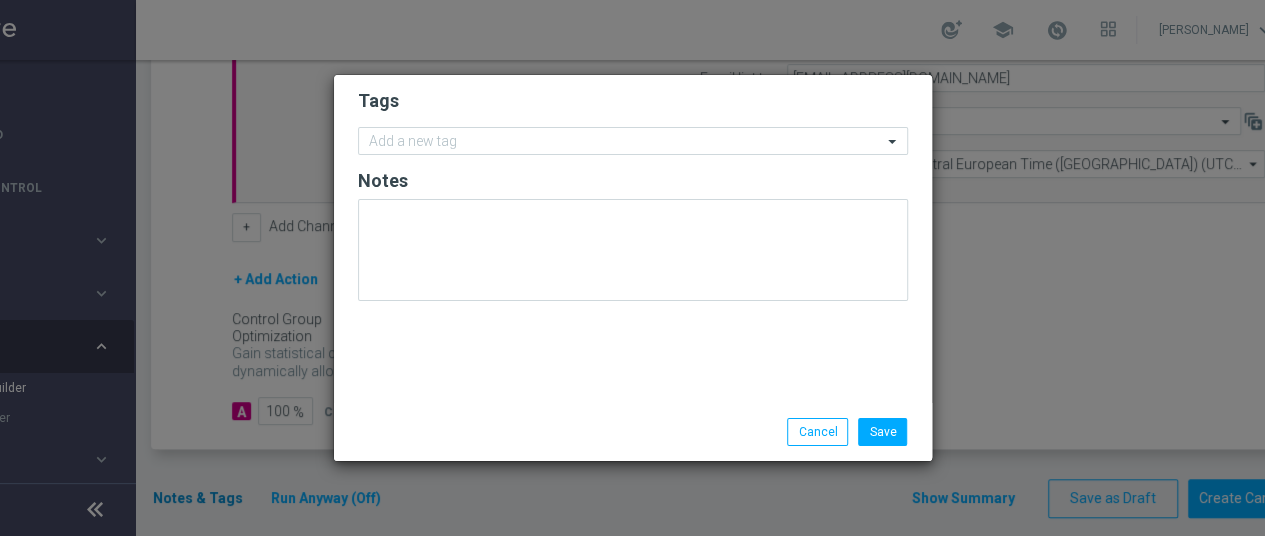 scroll, scrollTop: 0, scrollLeft: 124, axis: horizontal 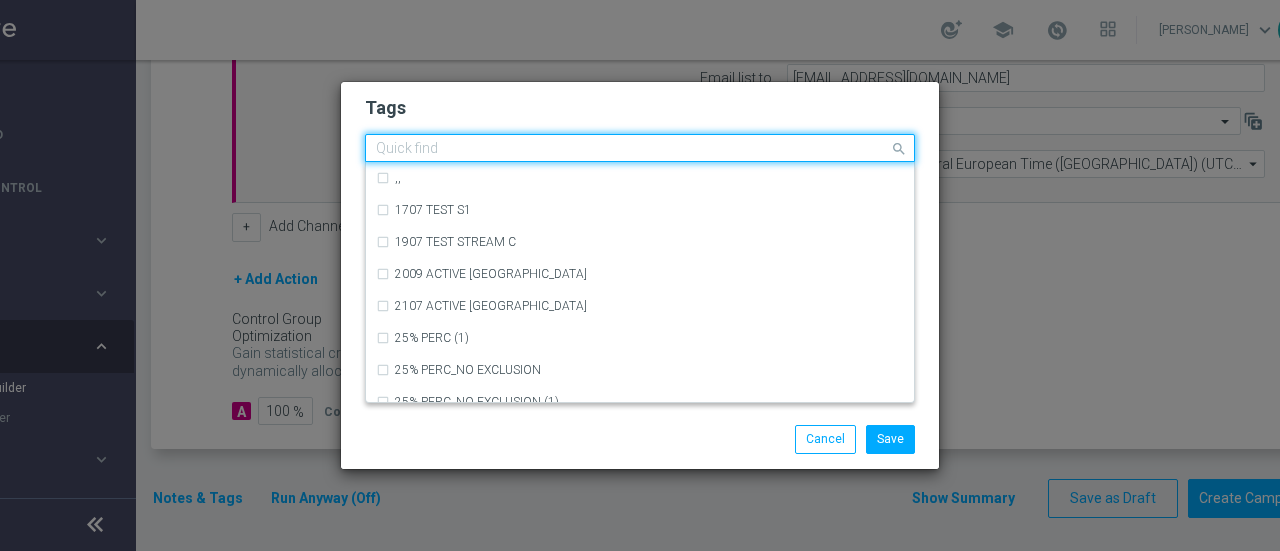 click 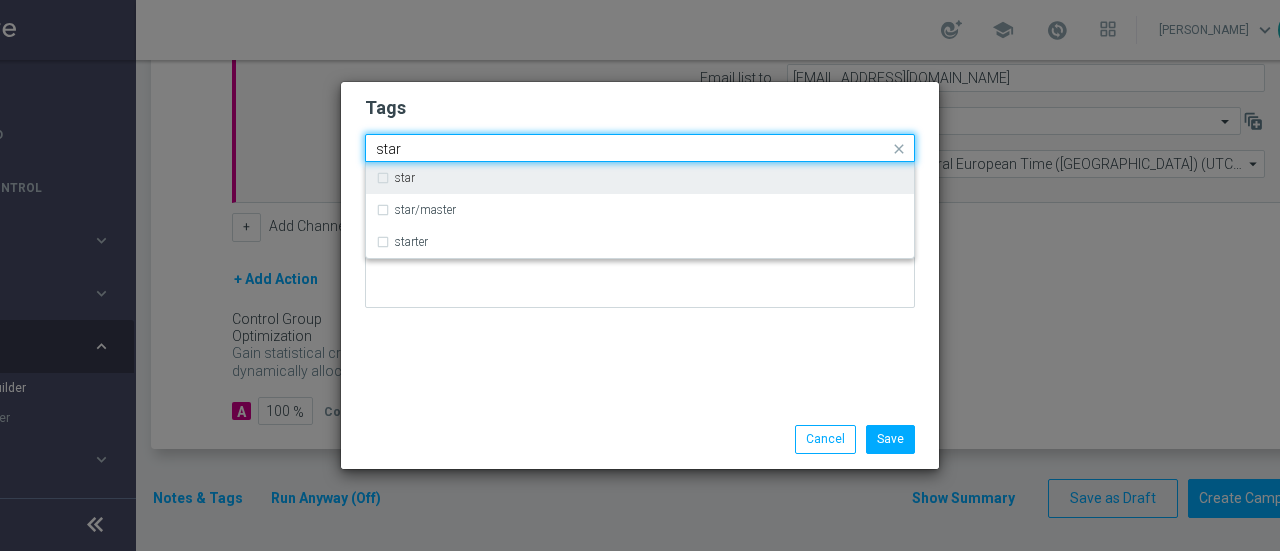click on "star" at bounding box center [405, 178] 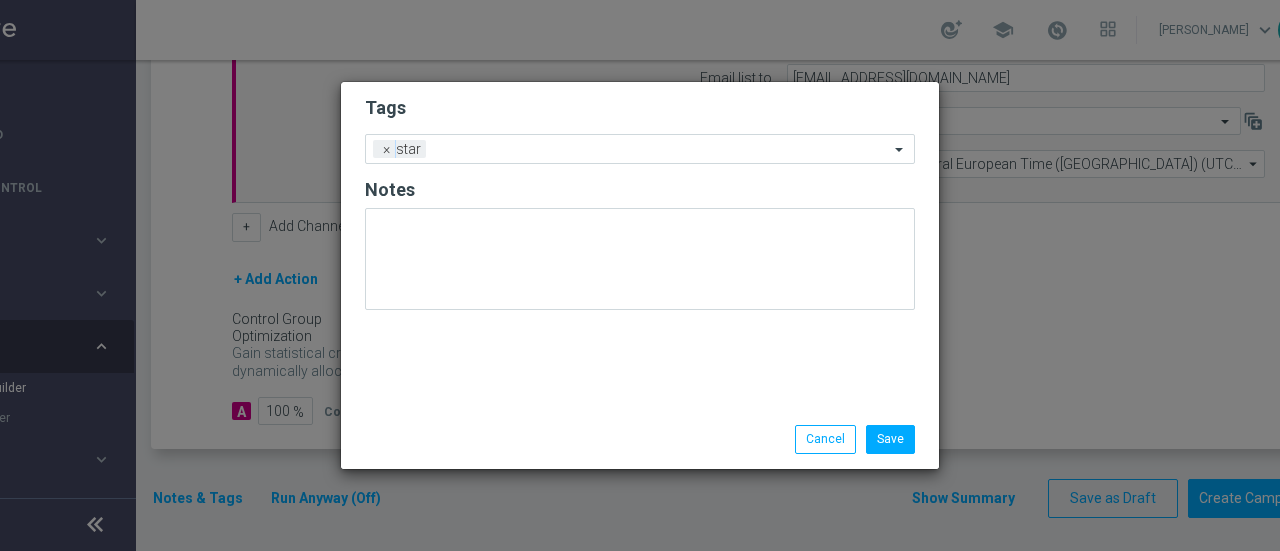 click on "Tags" 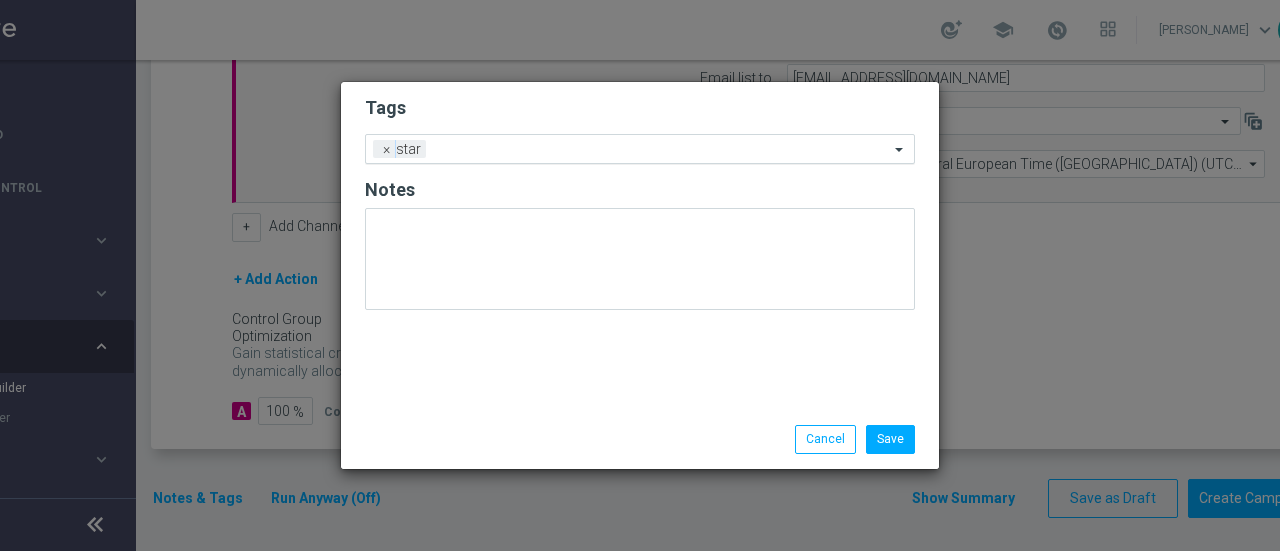 click 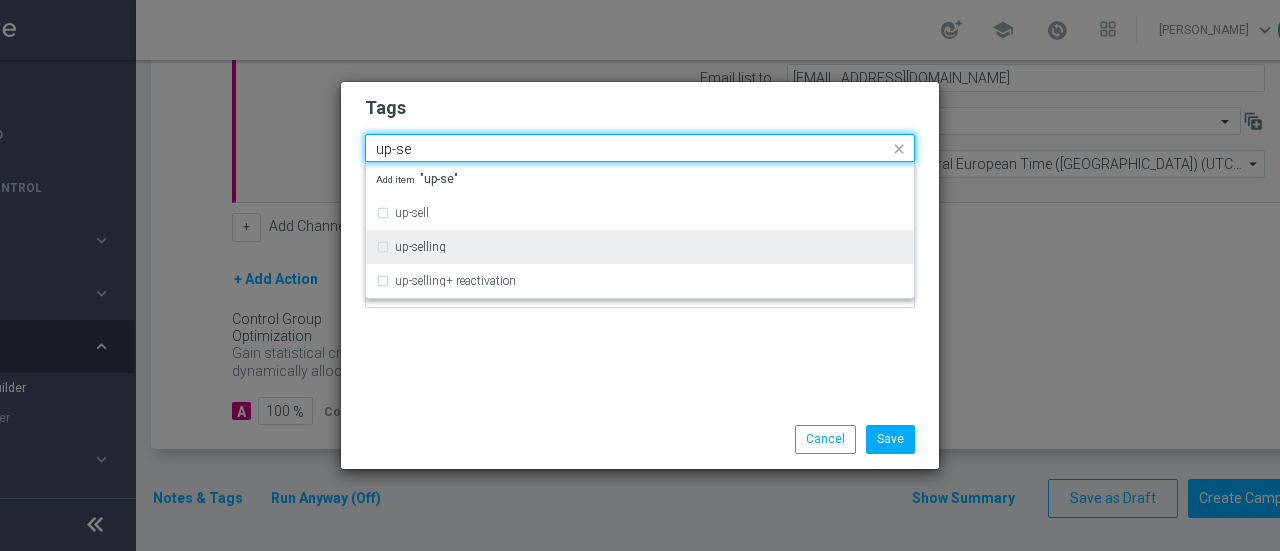click on "up-selling" at bounding box center (411, 247) 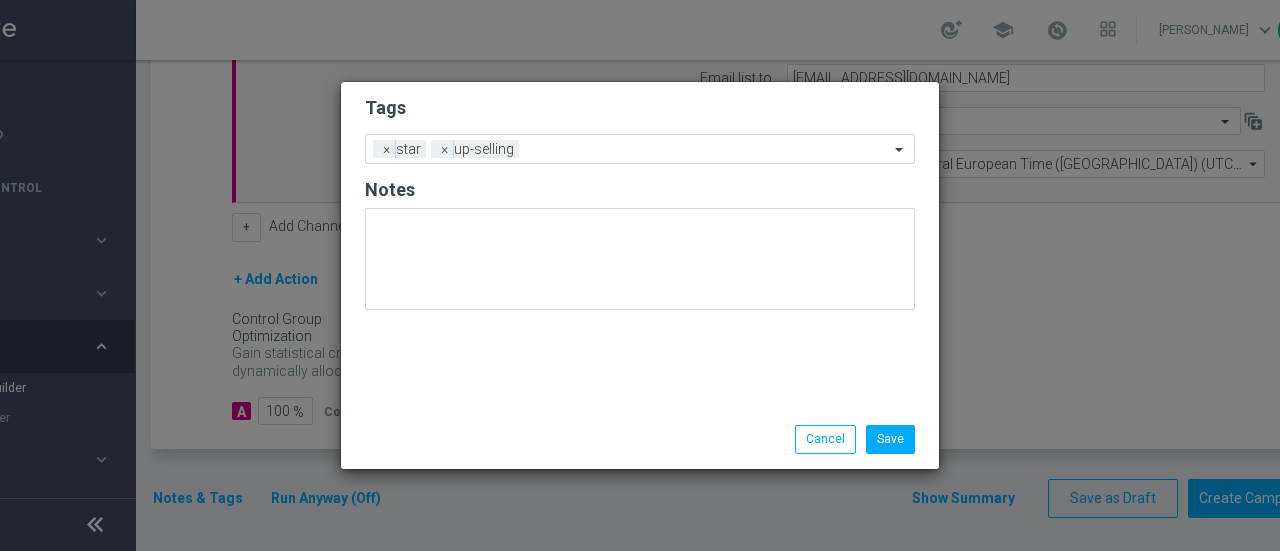 click on "Tags" 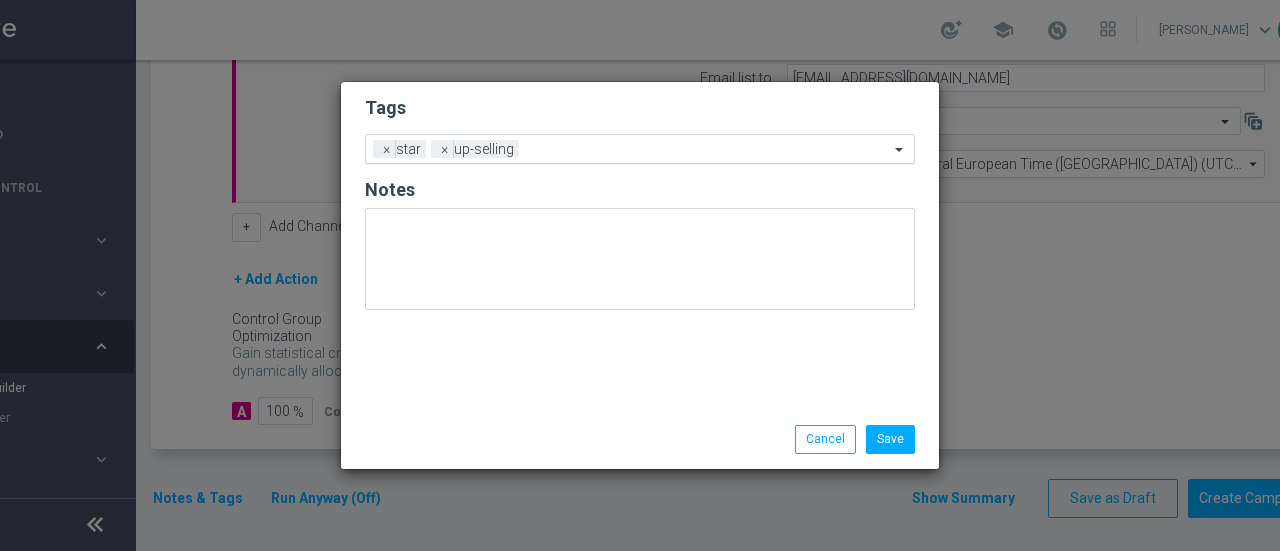 click 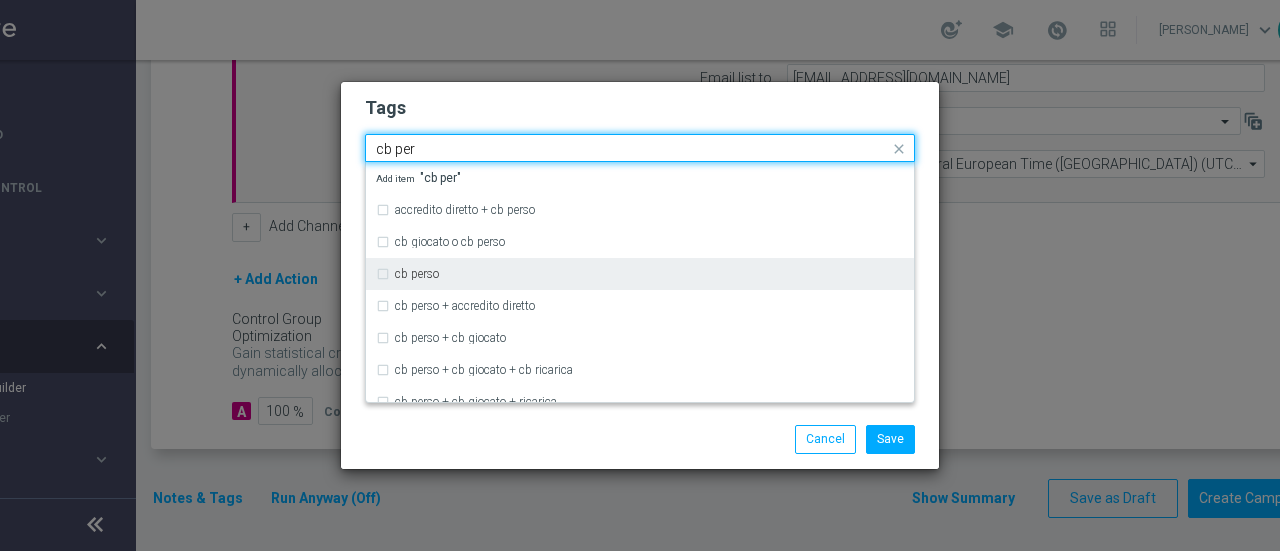click on "cb perso" at bounding box center [407, 274] 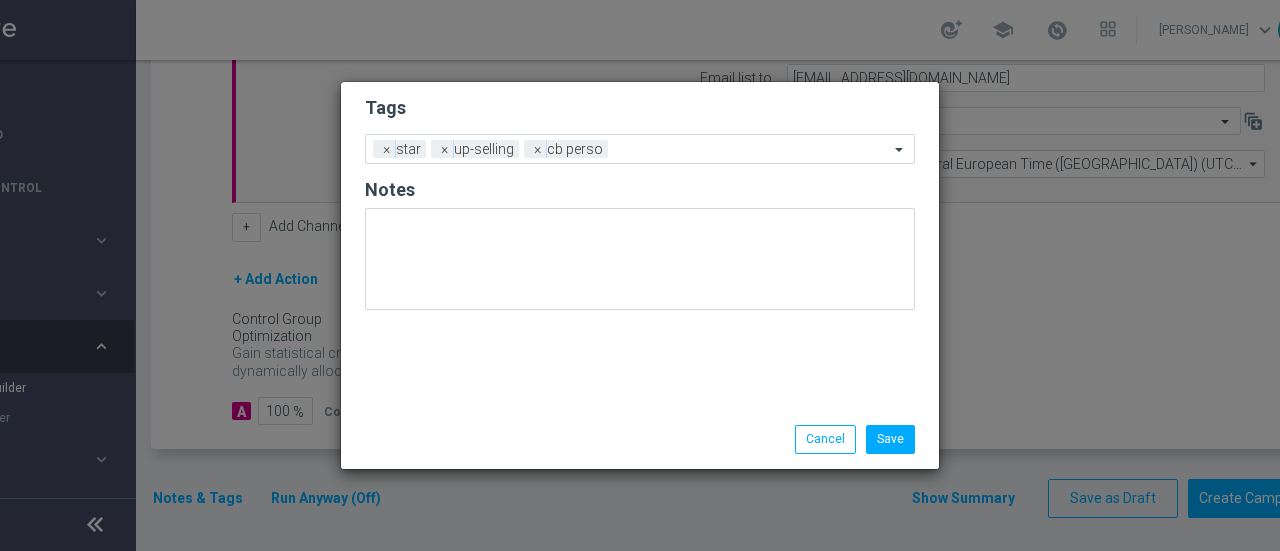click on "Tags" 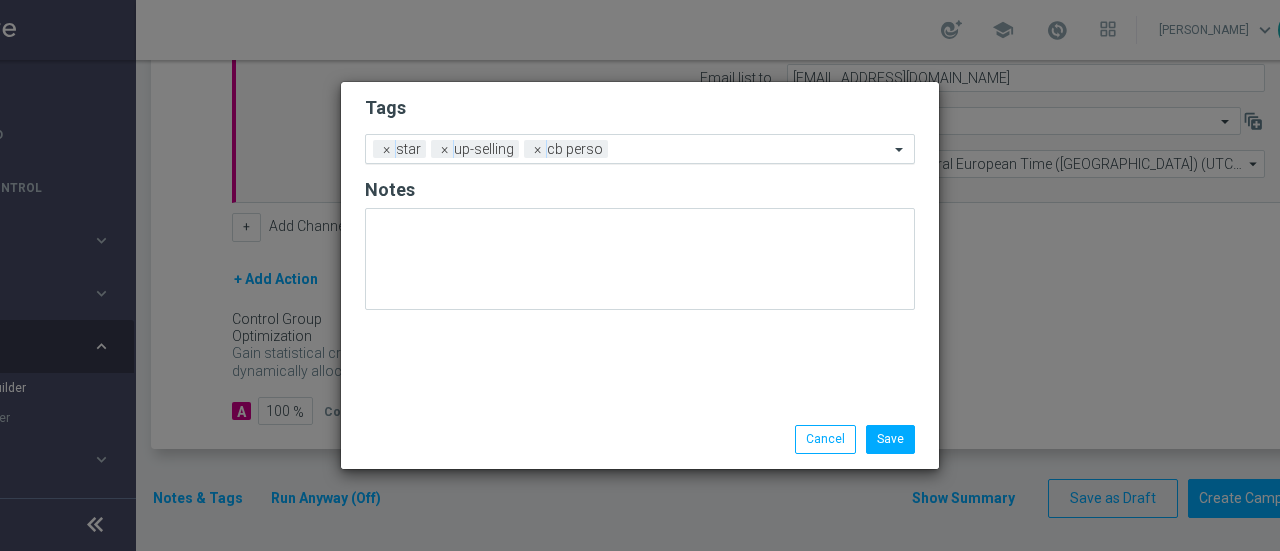click 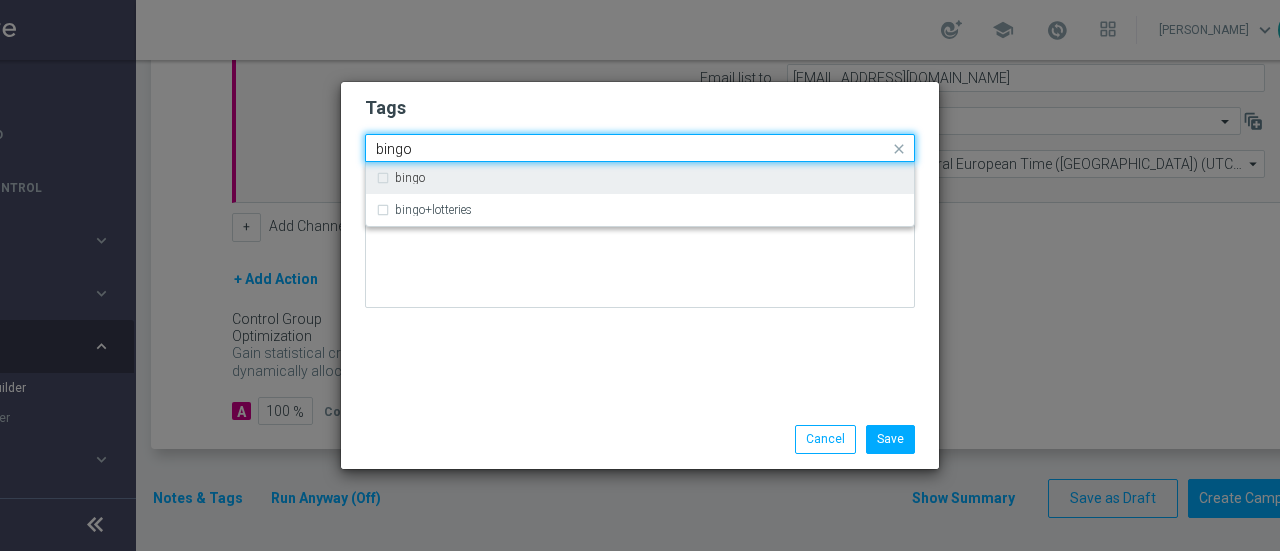 click on "bingo" at bounding box center (410, 178) 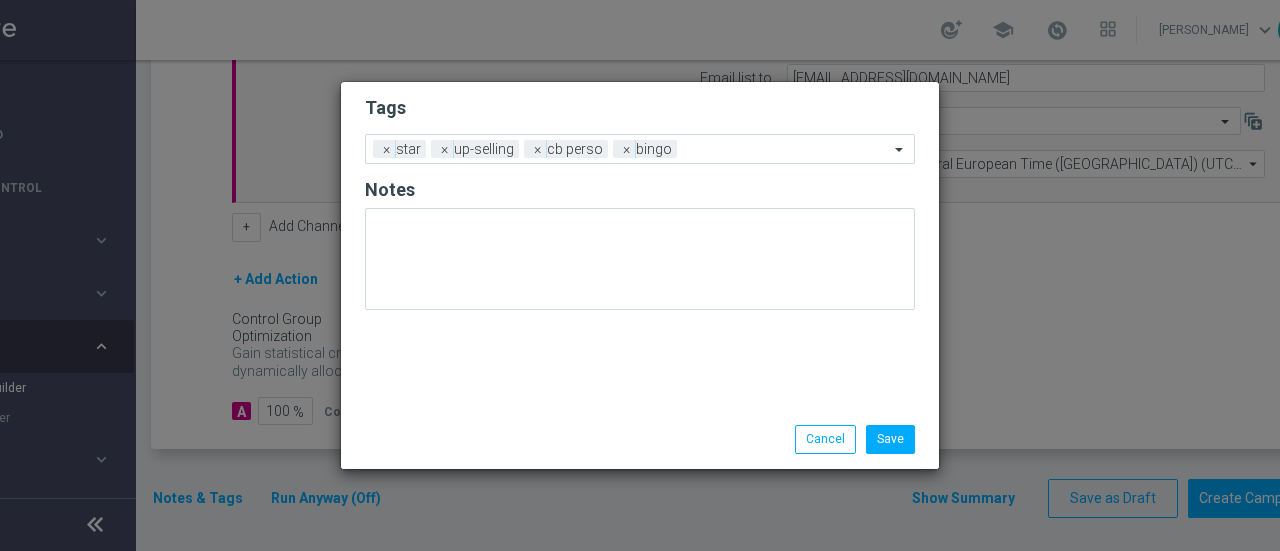 click on "Tags" 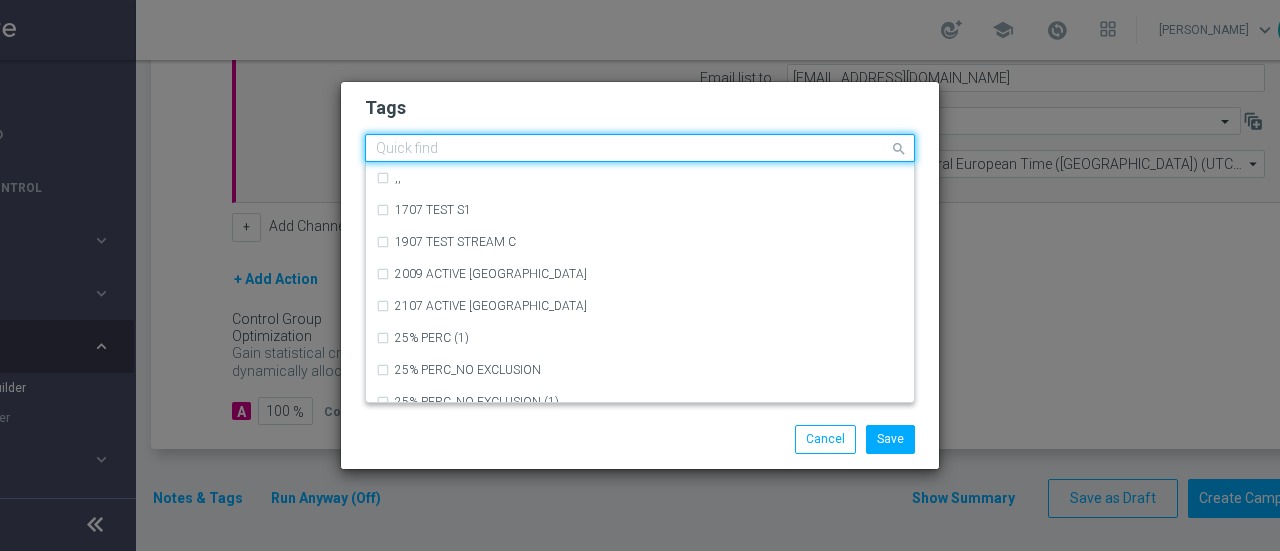 click 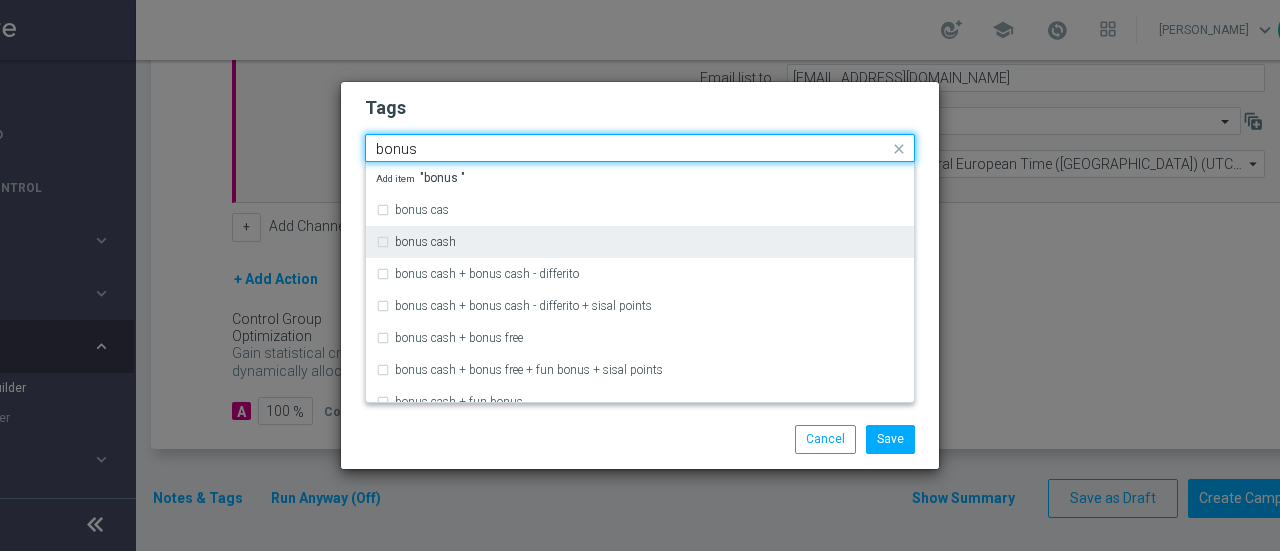 click on "bonus cash" at bounding box center [416, 242] 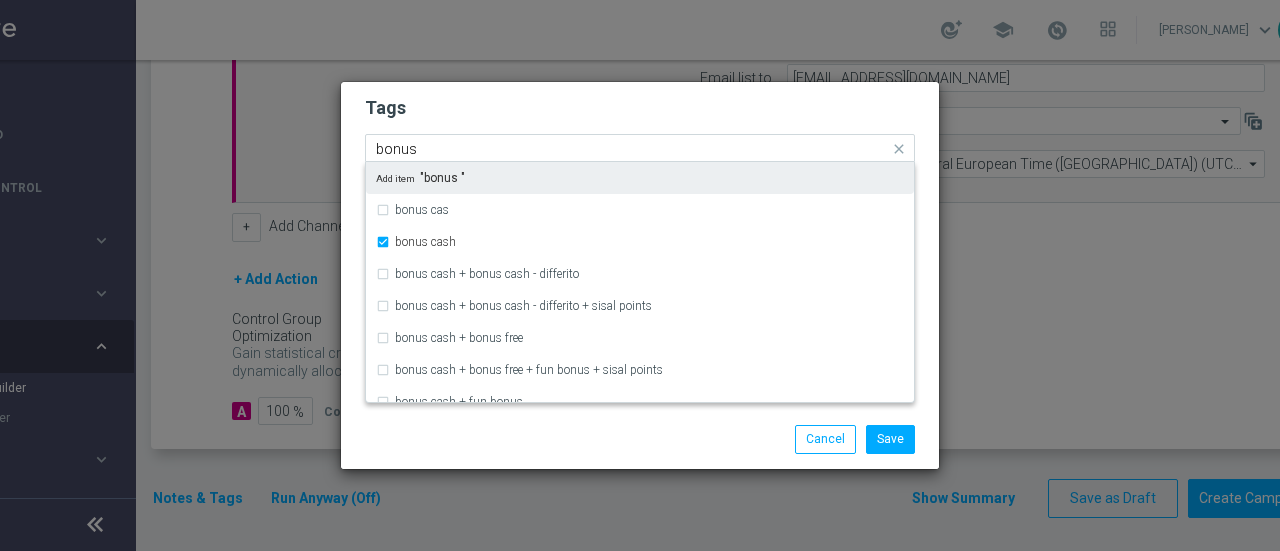 type 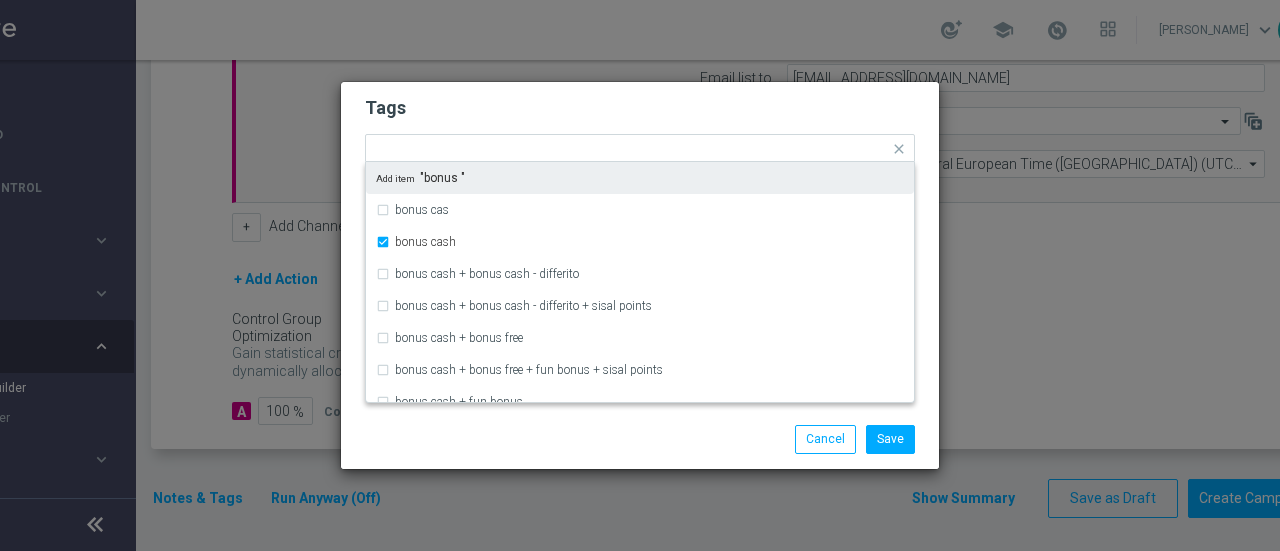 click on "Tags" 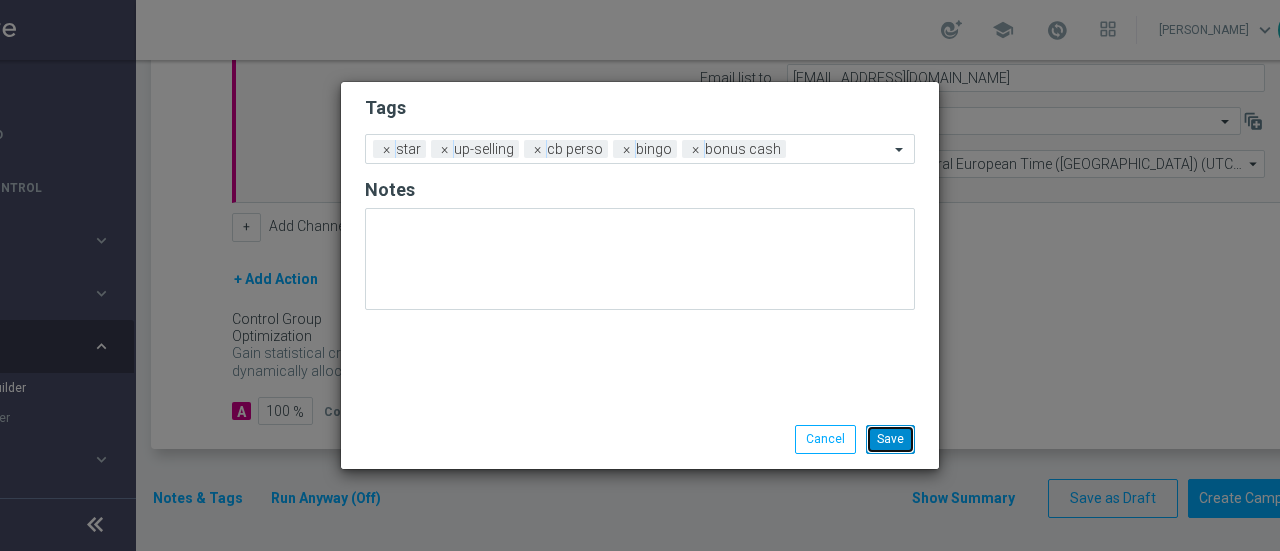click on "Save" 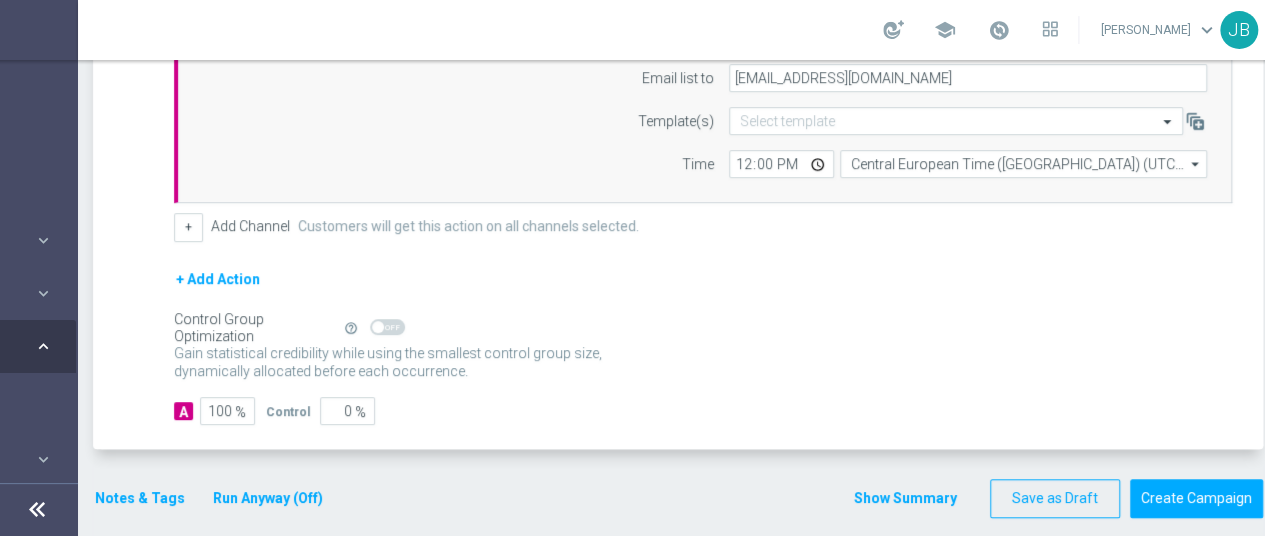 scroll, scrollTop: 0, scrollLeft: 210, axis: horizontal 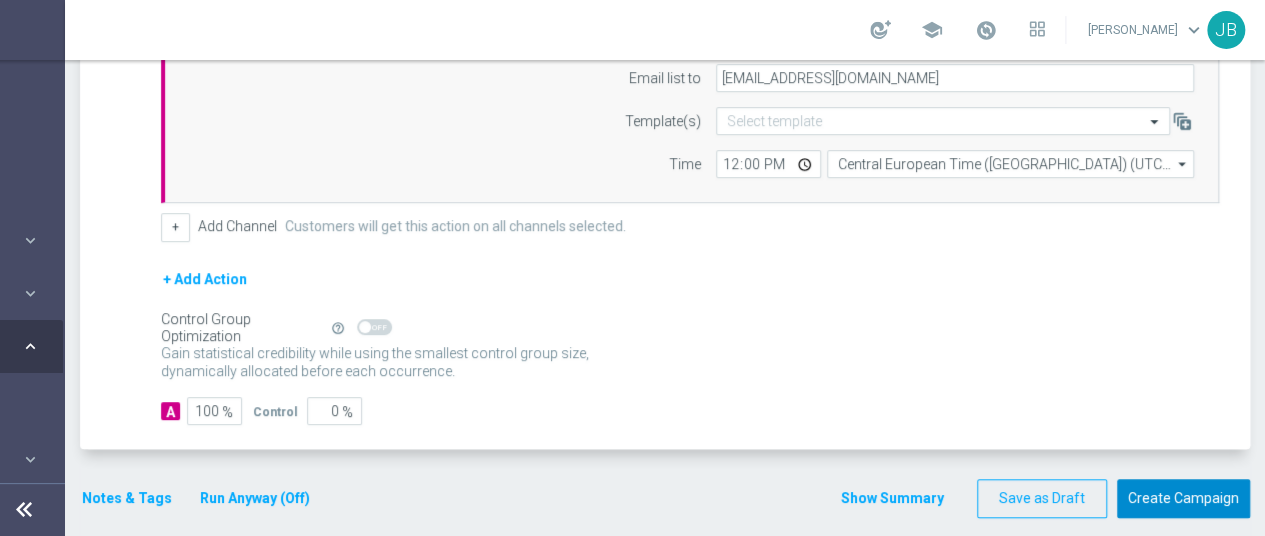click on "Create Campaign" 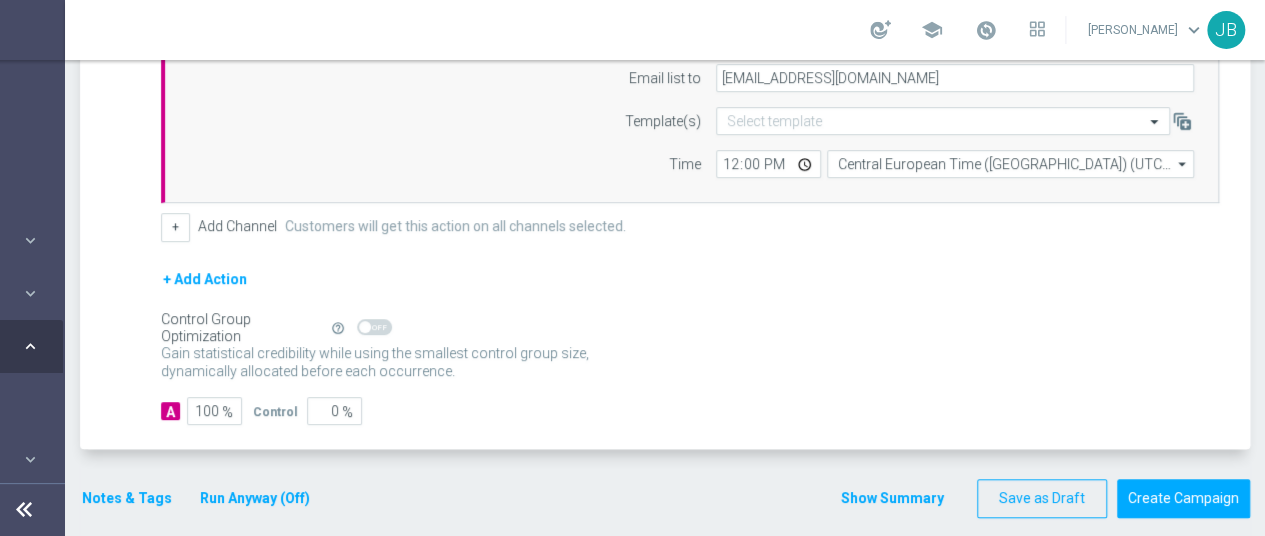 scroll, scrollTop: 0, scrollLeft: 195, axis: horizontal 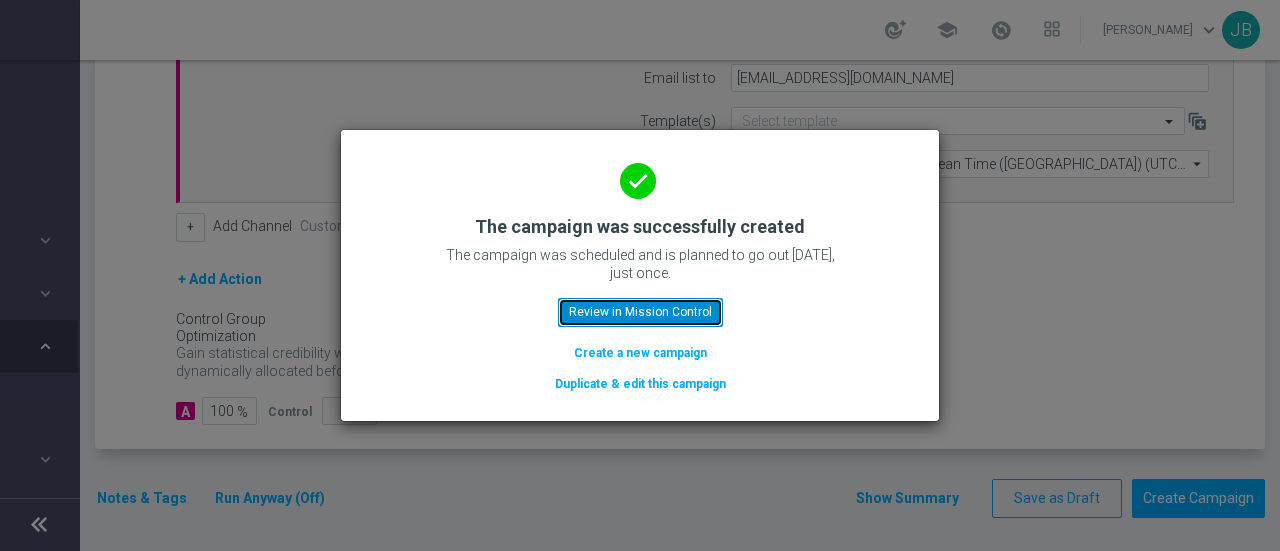click on "Review in Mission Control" 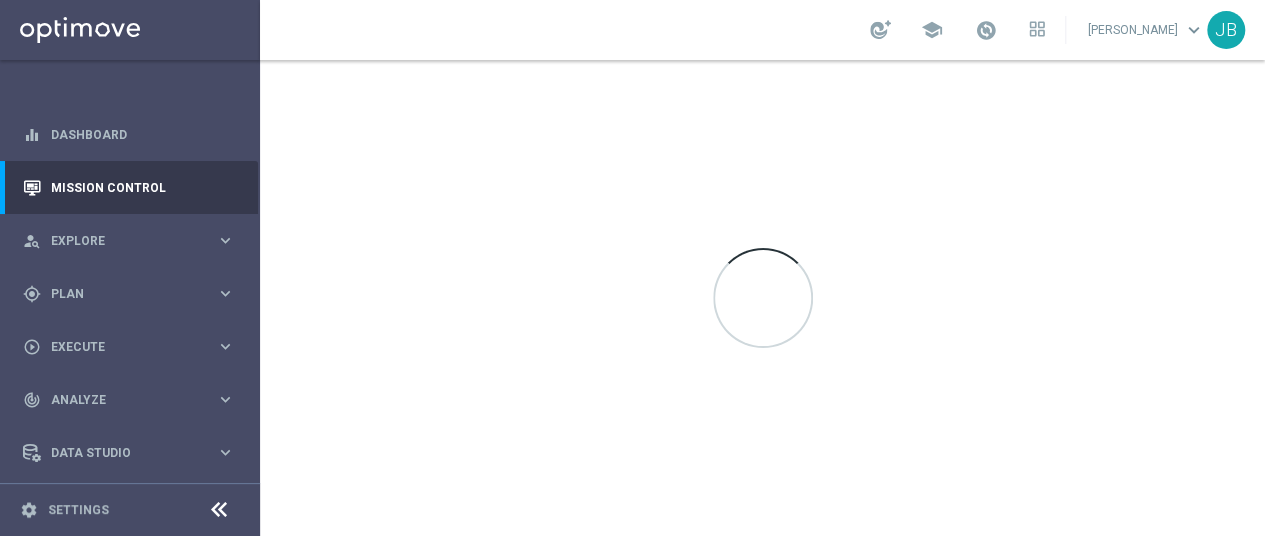 scroll, scrollTop: 0, scrollLeft: 0, axis: both 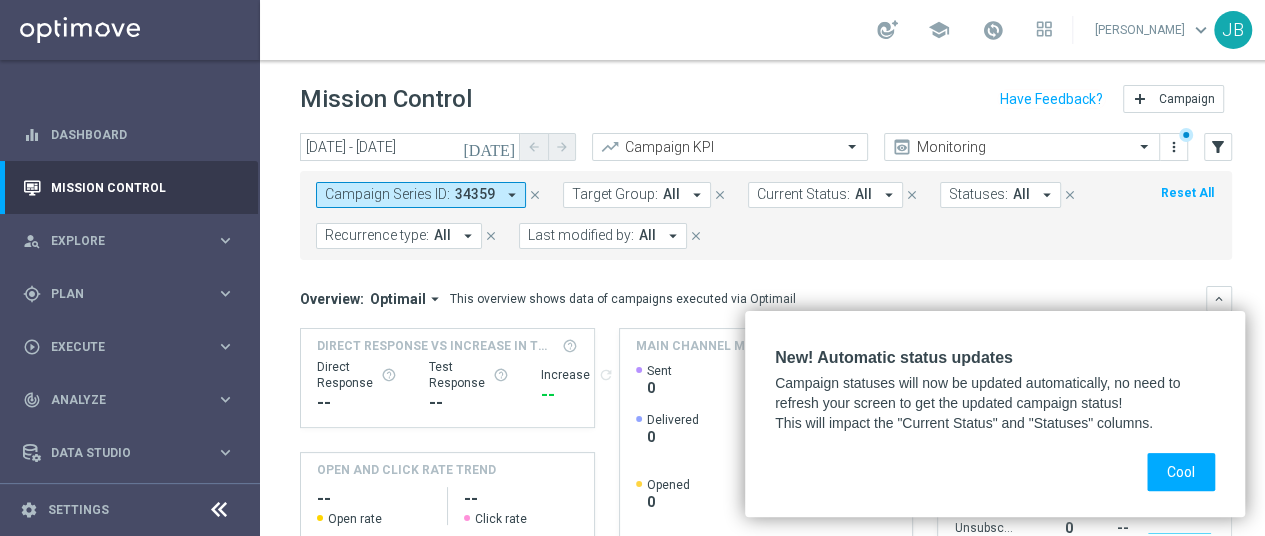 click on "Overview:
Optimail
arrow_drop_down
This overview shows data of campaigns executed via Optimail
keyboard_arrow_down
Direct Response VS Increase In Total Deposit Amount
Direct Response
--
Test Response" 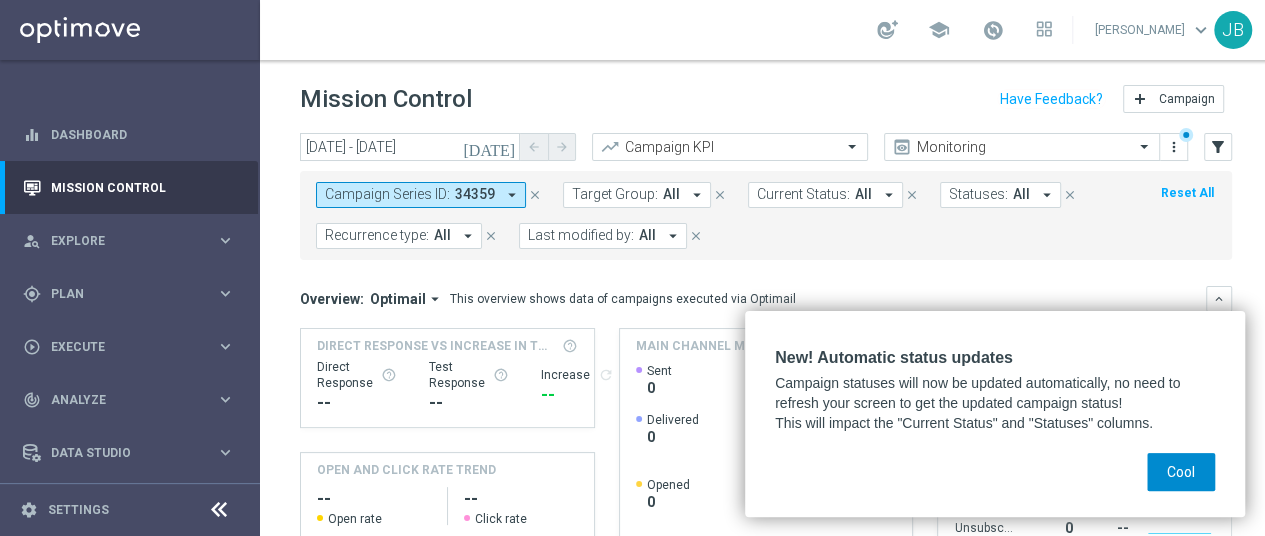 click on "Cool" at bounding box center [1181, 472] 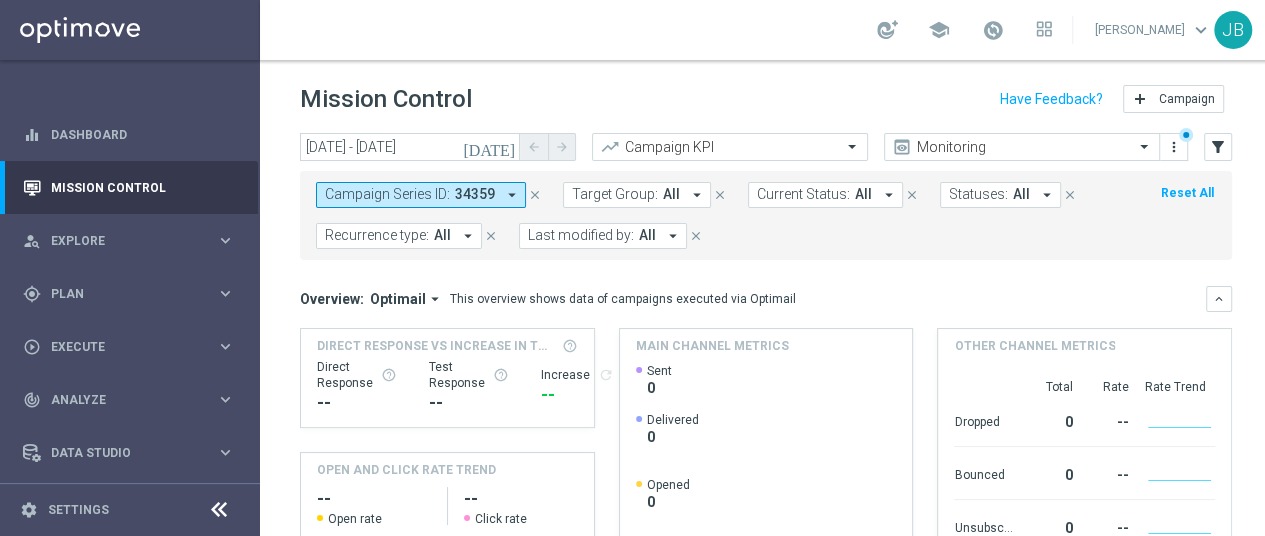 click on "Overview:
Optimail
arrow_drop_down
This overview shows data of campaigns executed via Optimail
keyboard_arrow_down
Direct Response VS Increase In Total Deposit Amount
Direct Response
--
Test Response" 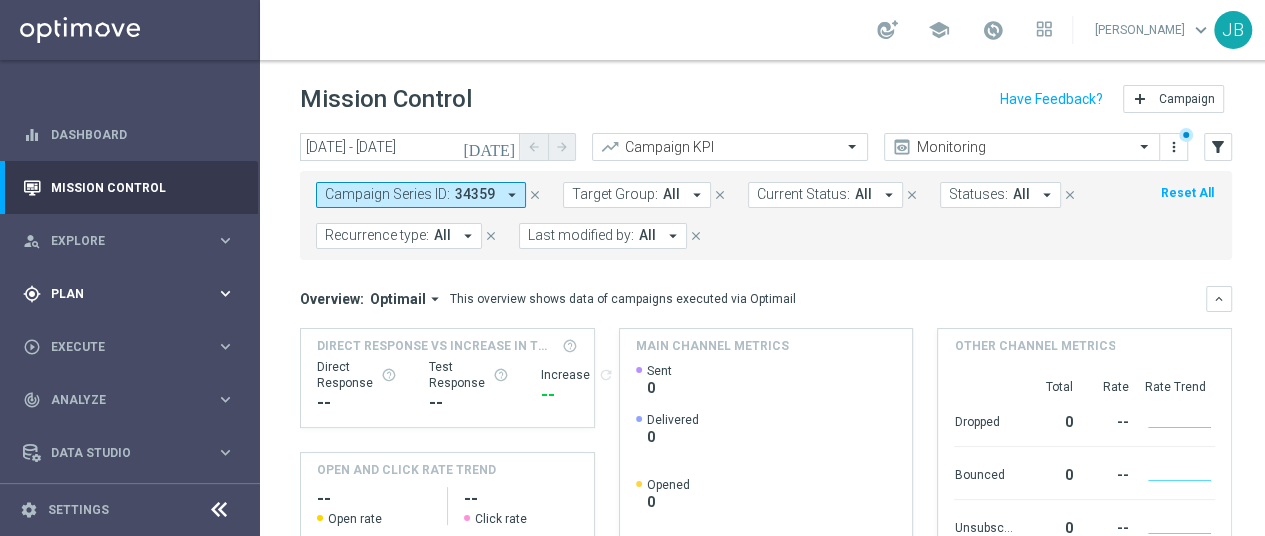 click on "Plan" at bounding box center (133, 294) 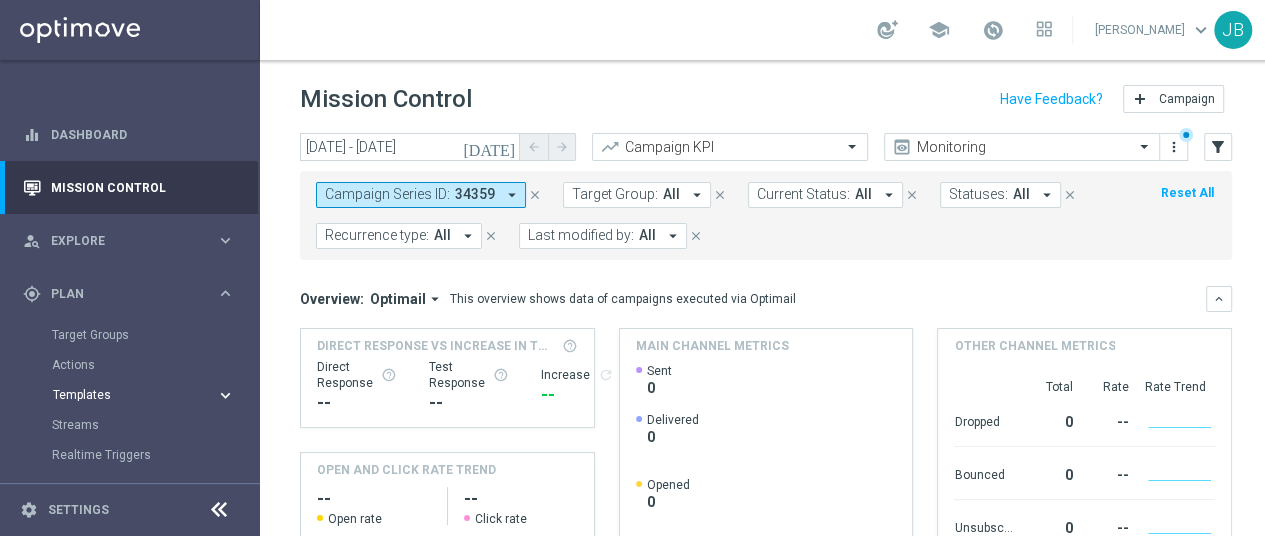 click on "Templates
keyboard_arrow_right" at bounding box center (144, 395) 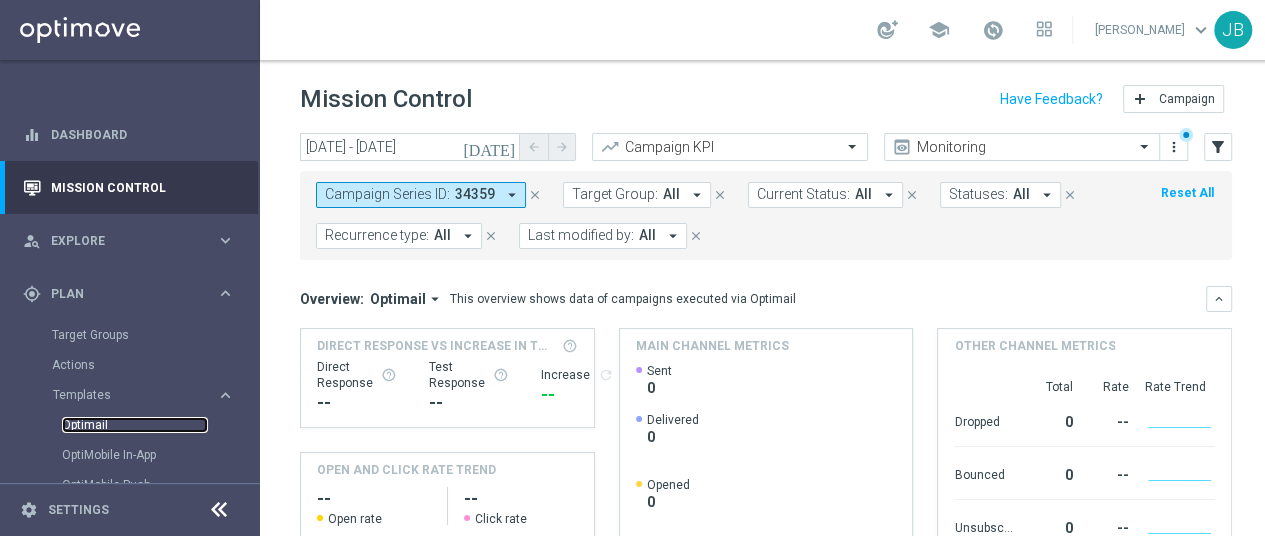 click on "Optimail" at bounding box center (135, 425) 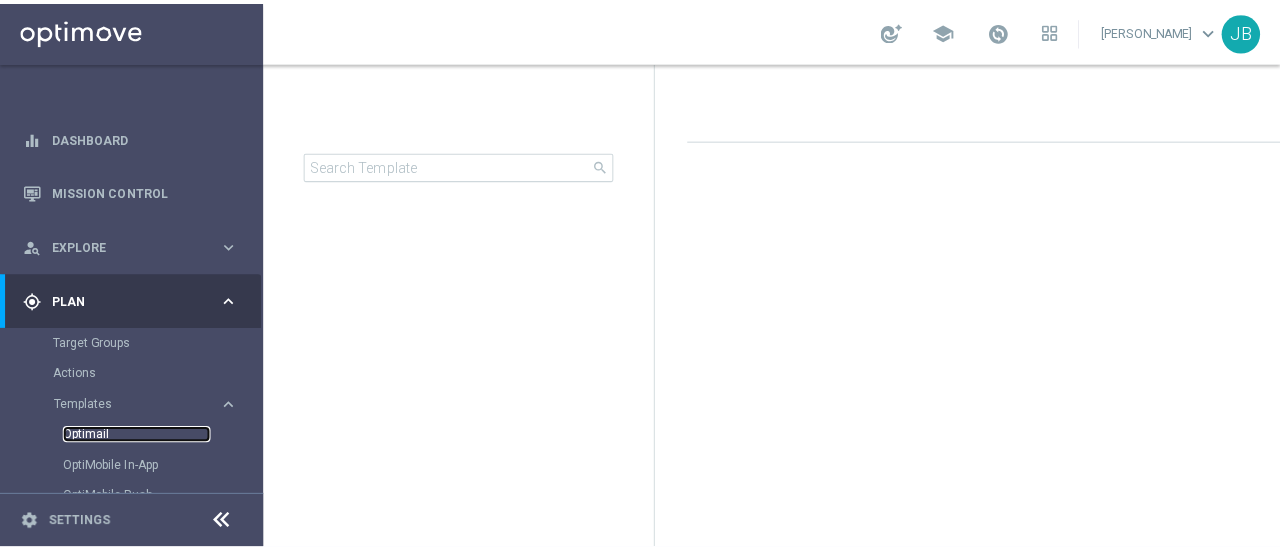 scroll, scrollTop: 0, scrollLeft: 0, axis: both 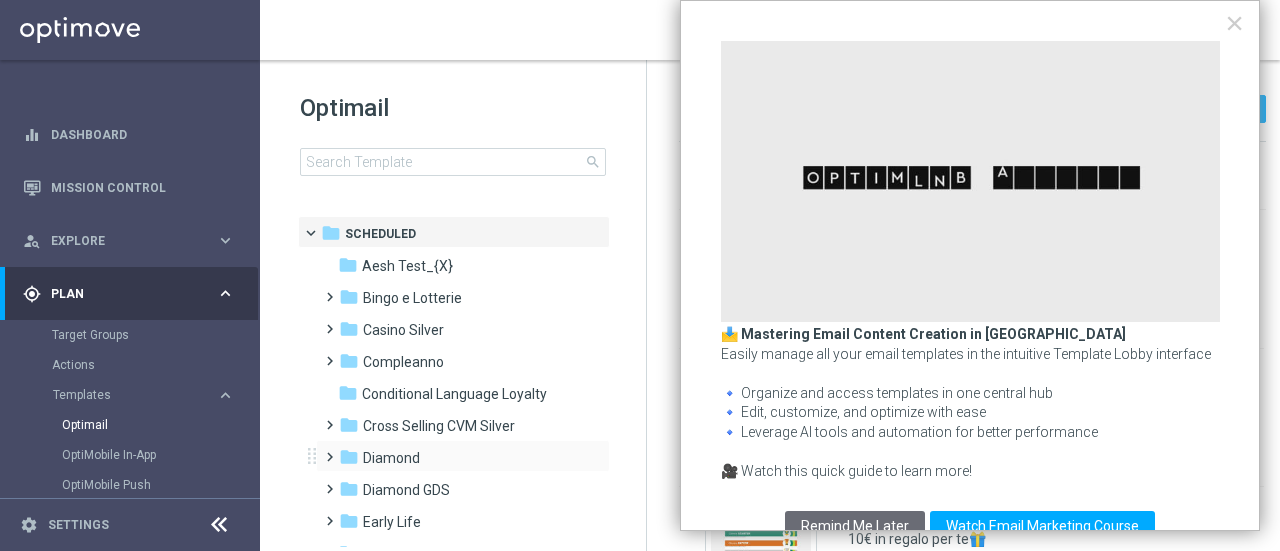 click at bounding box center [325, 448] 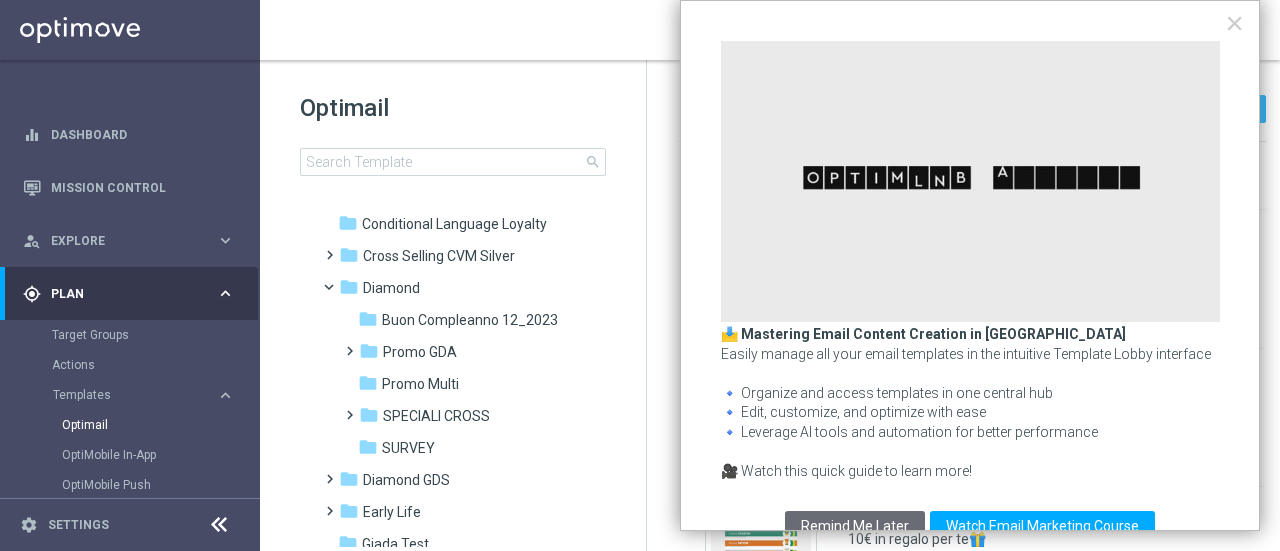 scroll, scrollTop: 168, scrollLeft: 0, axis: vertical 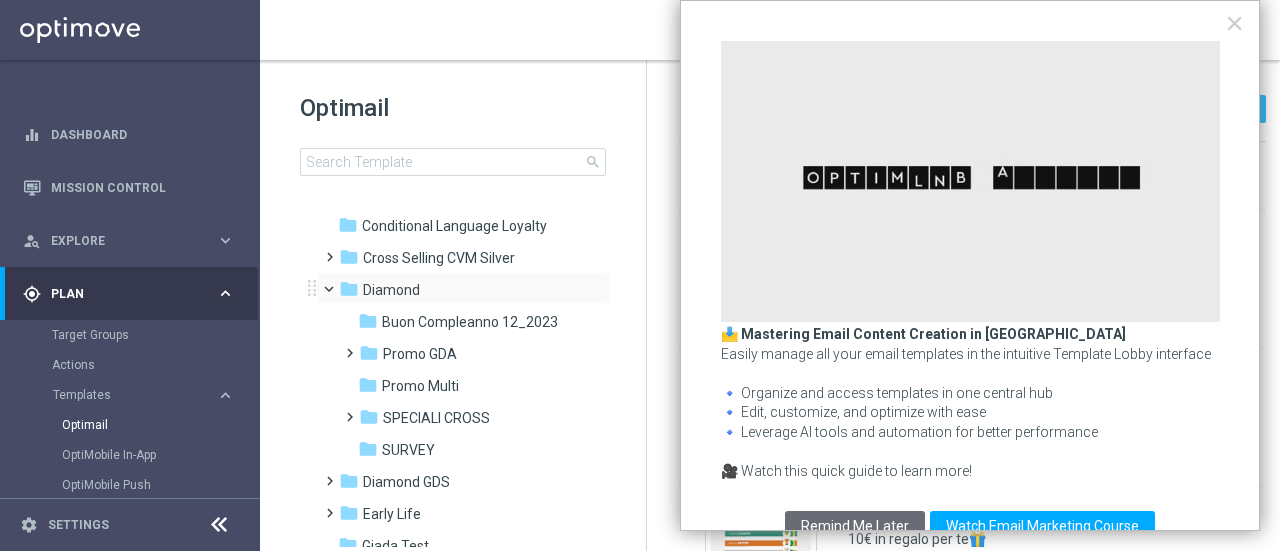click at bounding box center (338, 284) 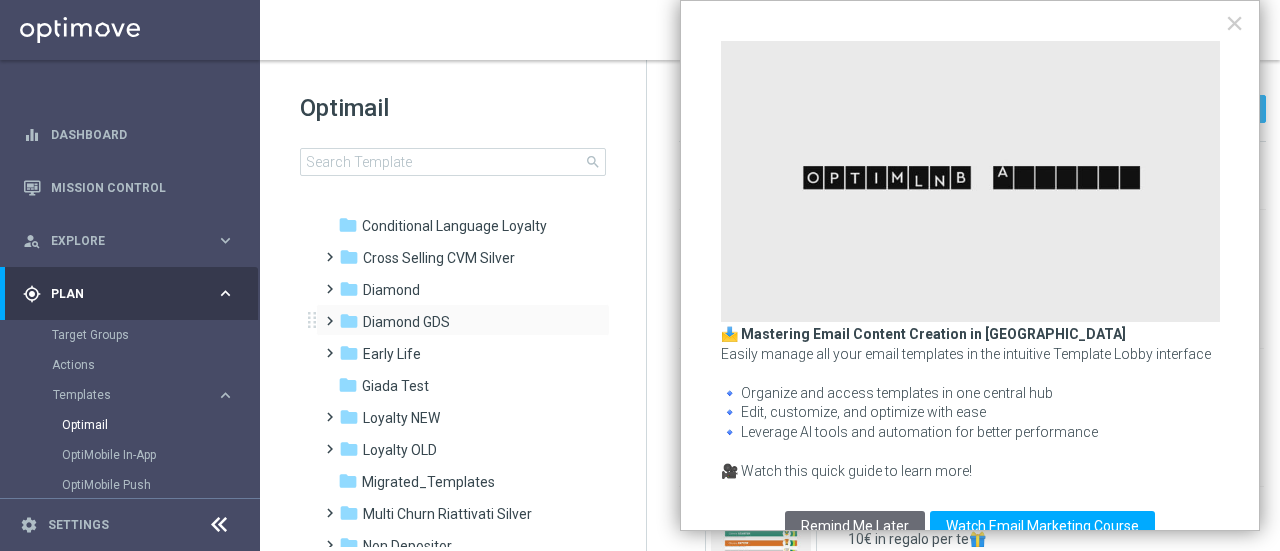click at bounding box center (325, 312) 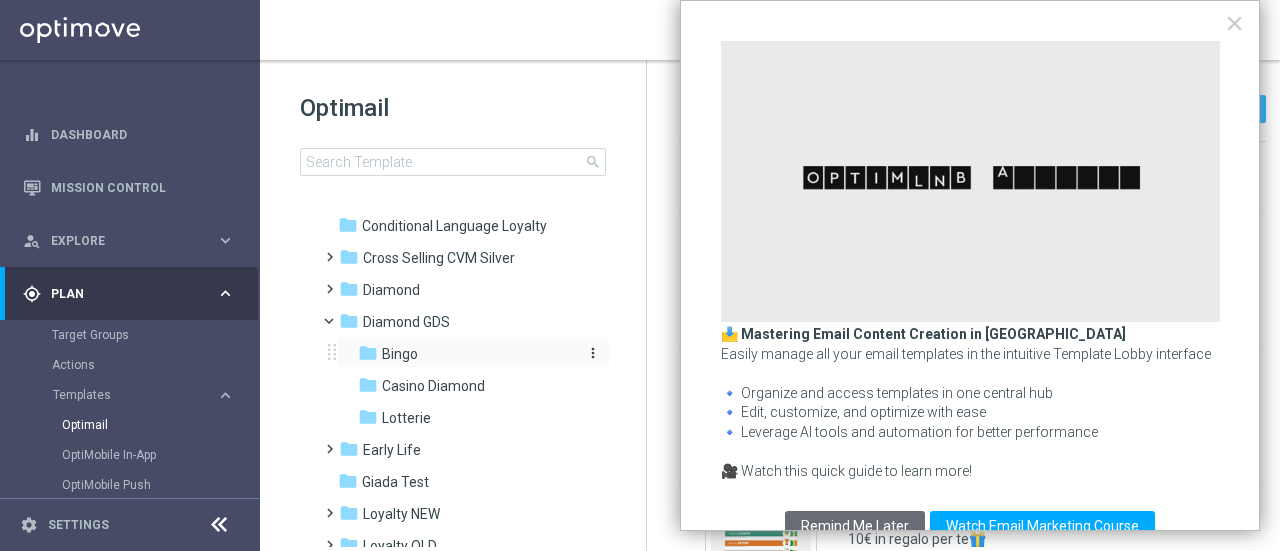 click on "Bingo" at bounding box center [400, 354] 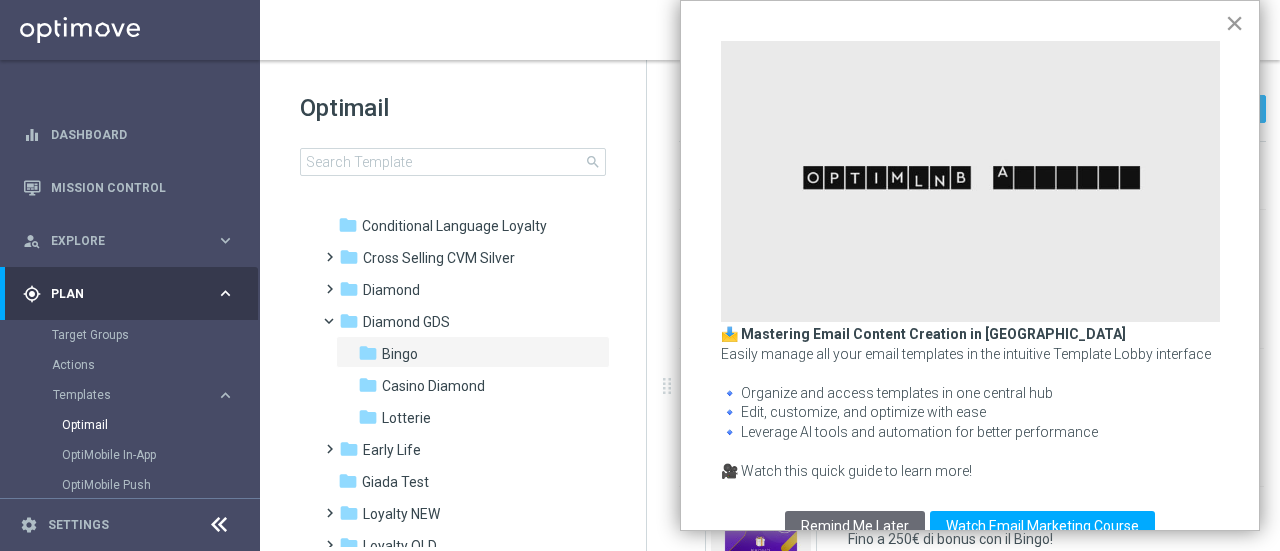 click on "×" at bounding box center [1234, 23] 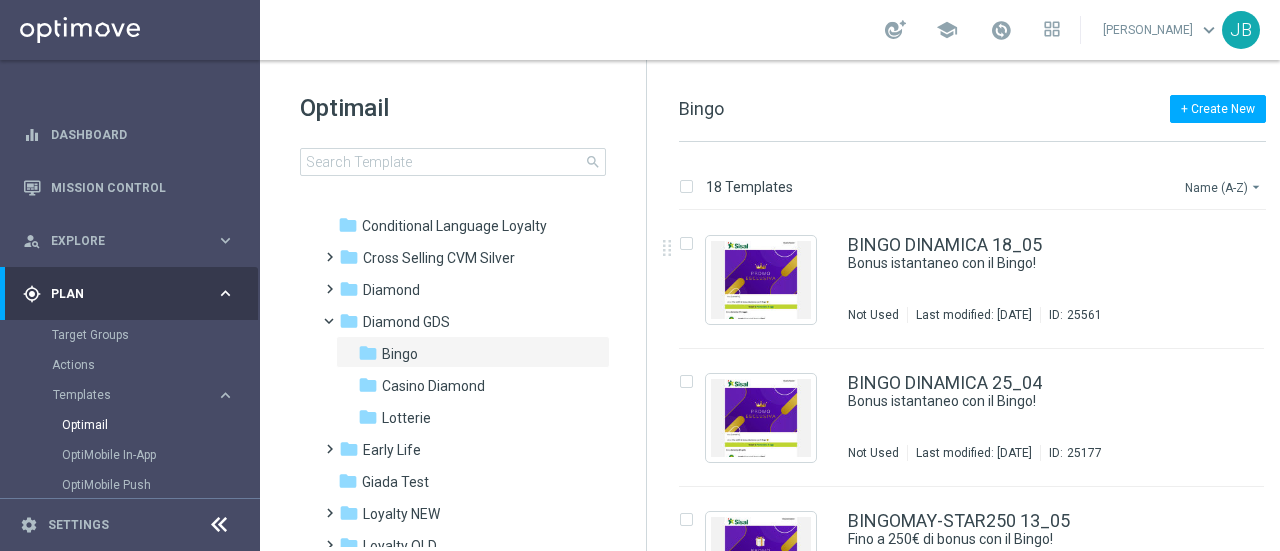 click on "Name (A-Z)
arrow_drop_down" 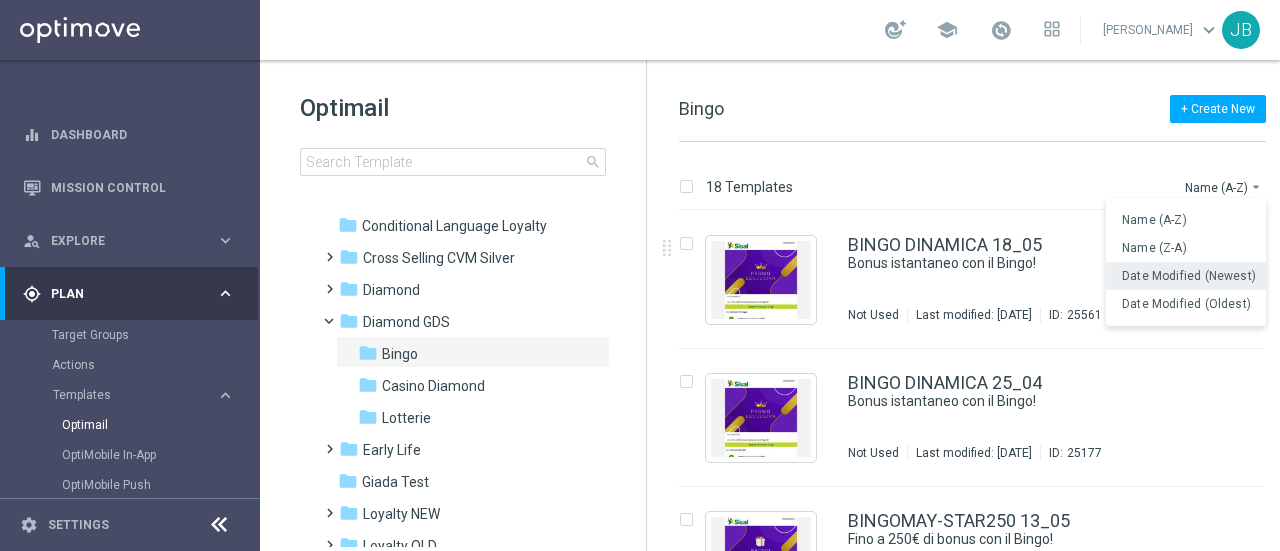 click on "Date Modified (Newest)" at bounding box center [1189, 276] 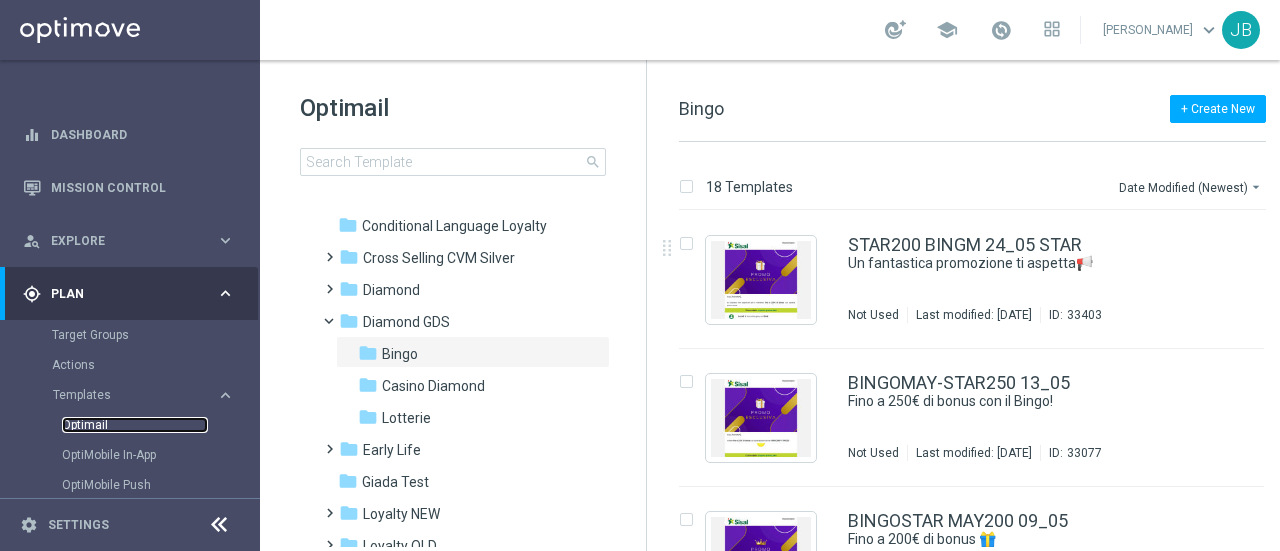 click on "Optimail" at bounding box center (135, 425) 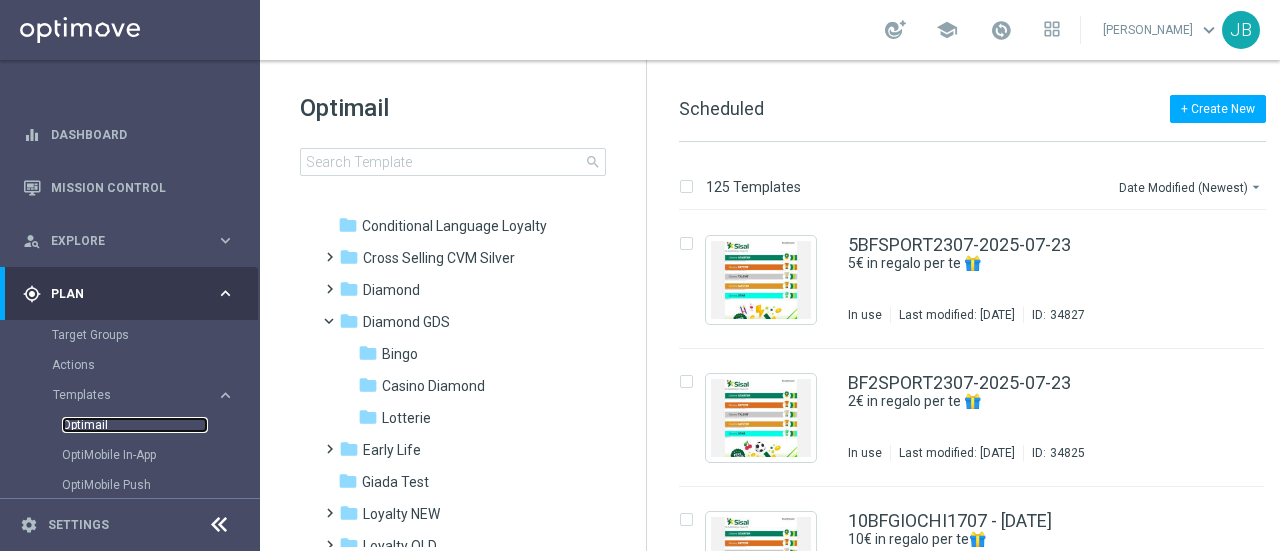 click on "Optimail" at bounding box center (135, 425) 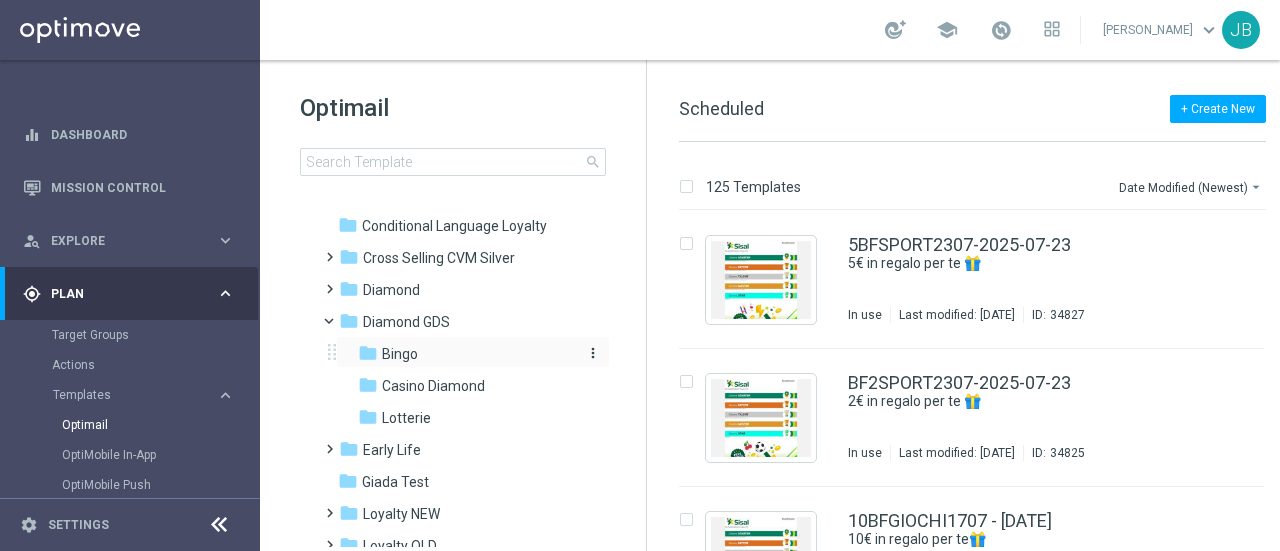 click on "Bingo" at bounding box center [400, 354] 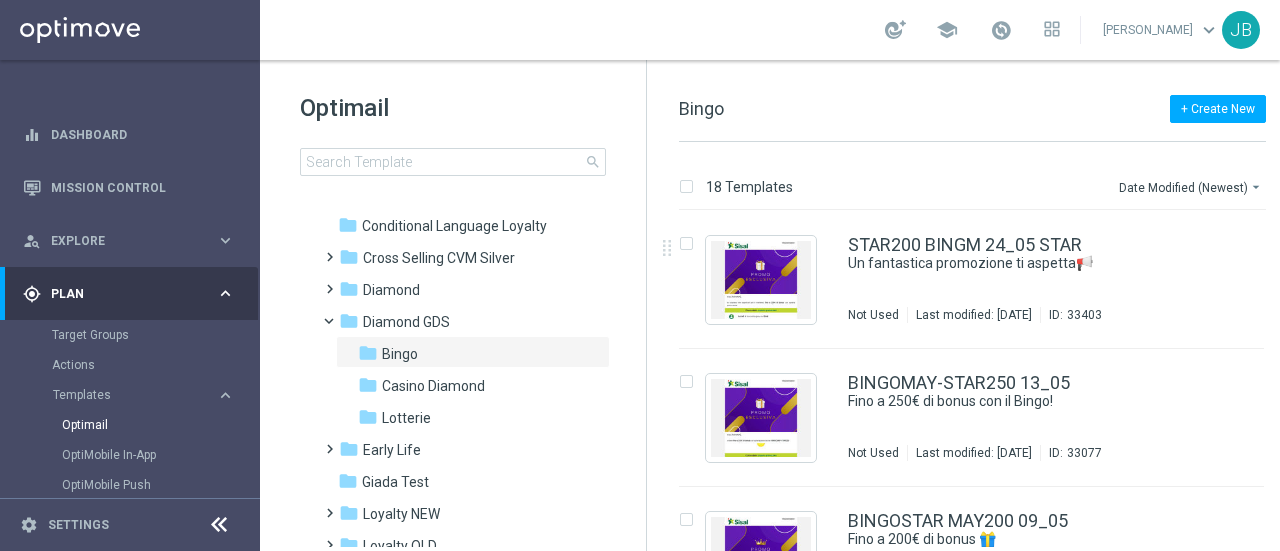 drag, startPoint x: 1279, startPoint y: 201, endPoint x: 1279, endPoint y: 229, distance: 28 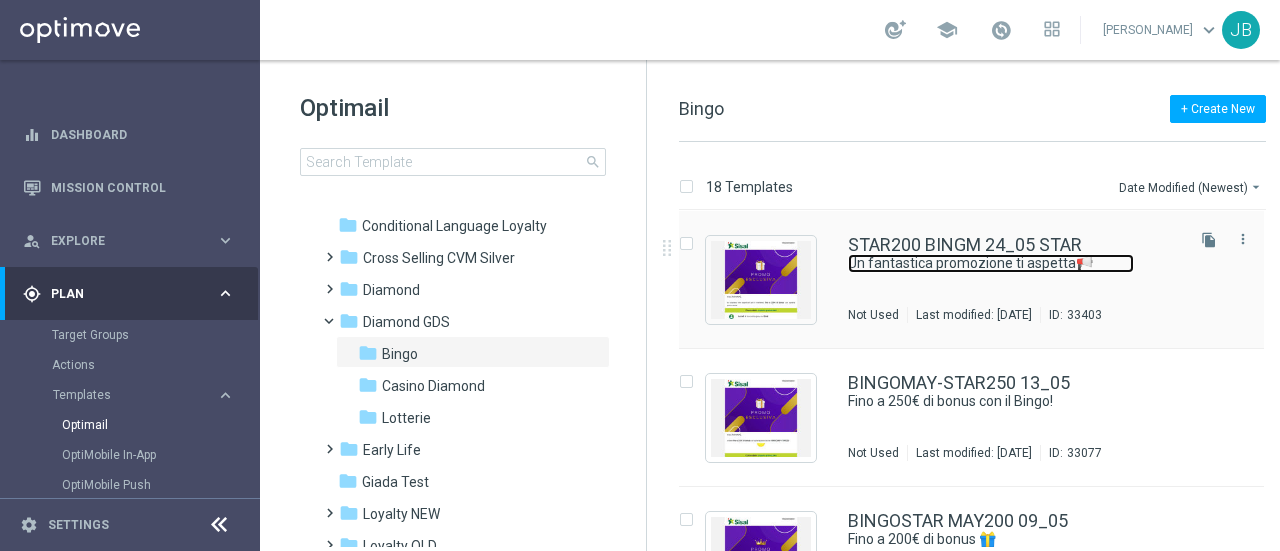 click on "Un fantastica promozione ti aspetta📢​" at bounding box center [991, 263] 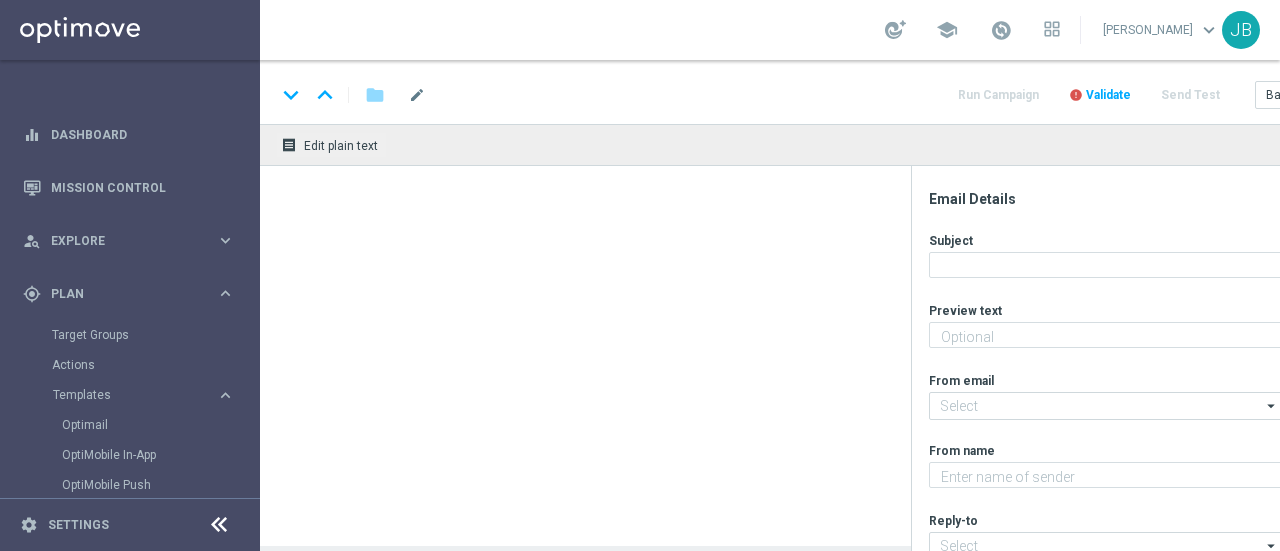 type on "Fino a 200€ di bonus per te!" 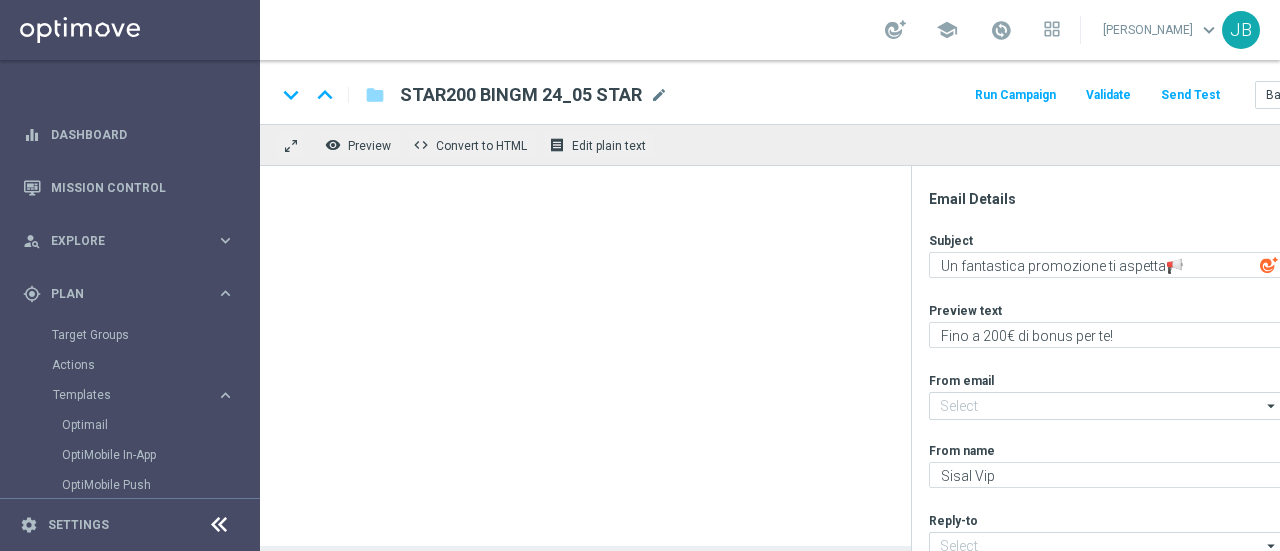 type on "[EMAIL_ADDRESS][DOMAIN_NAME]" 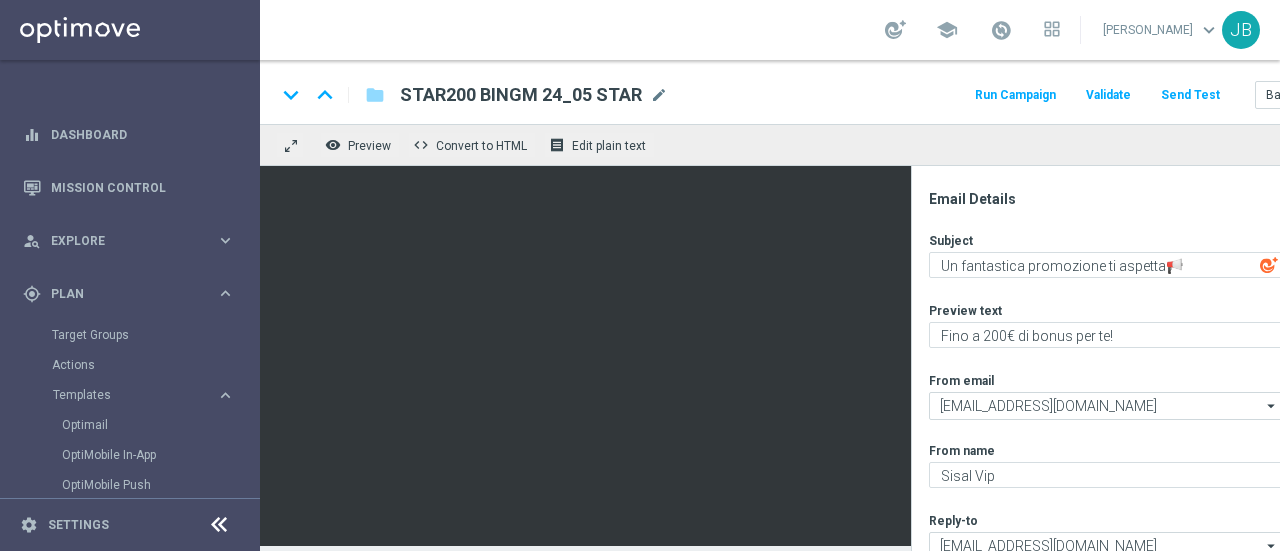 scroll, scrollTop: 15, scrollLeft: 0, axis: vertical 